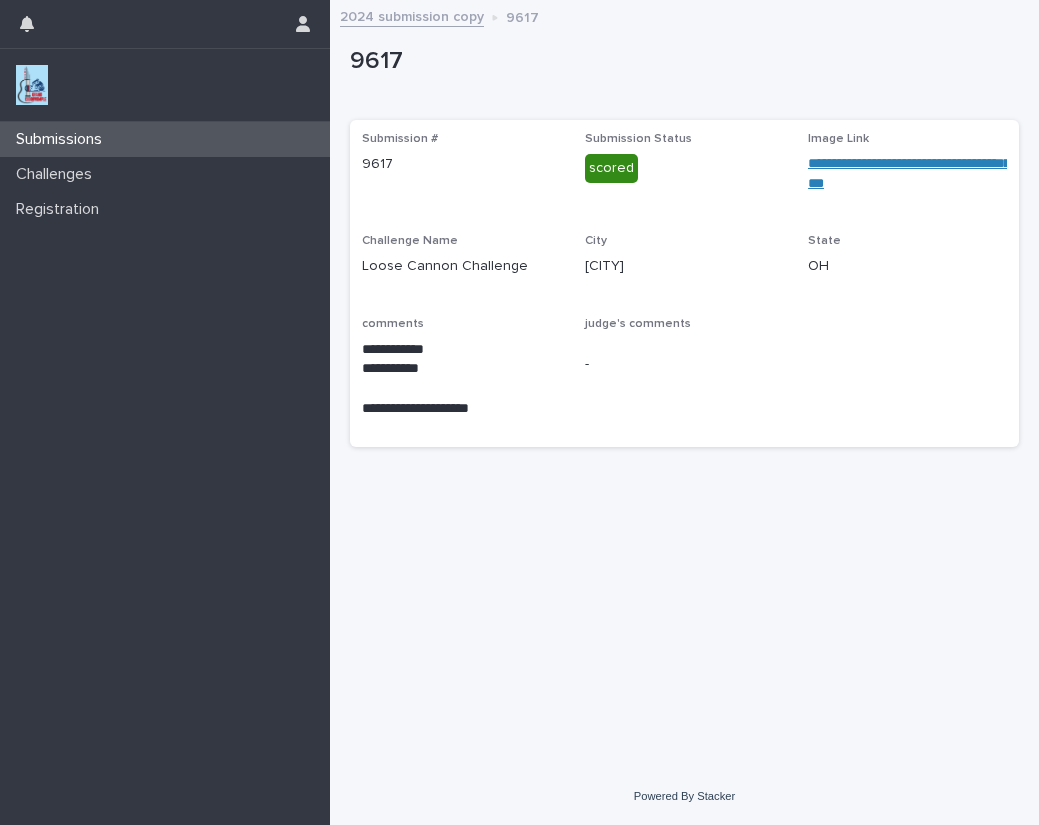 scroll, scrollTop: 0, scrollLeft: 0, axis: both 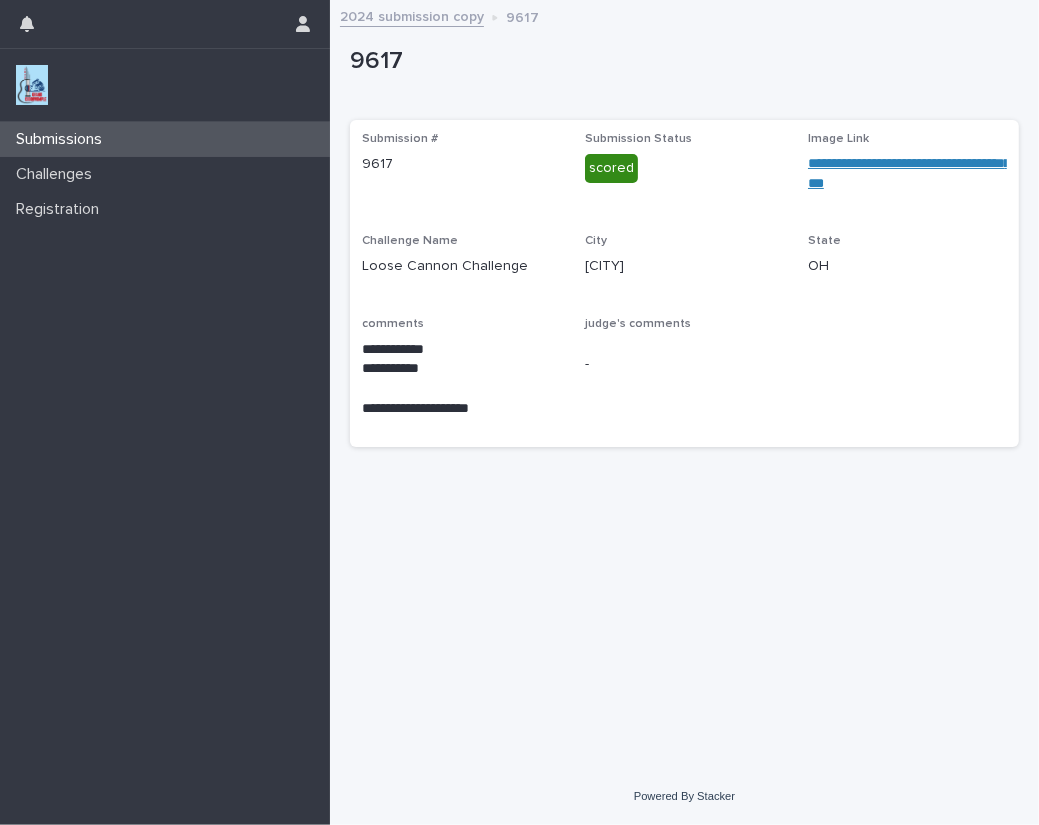 click at bounding box center (32, 85) 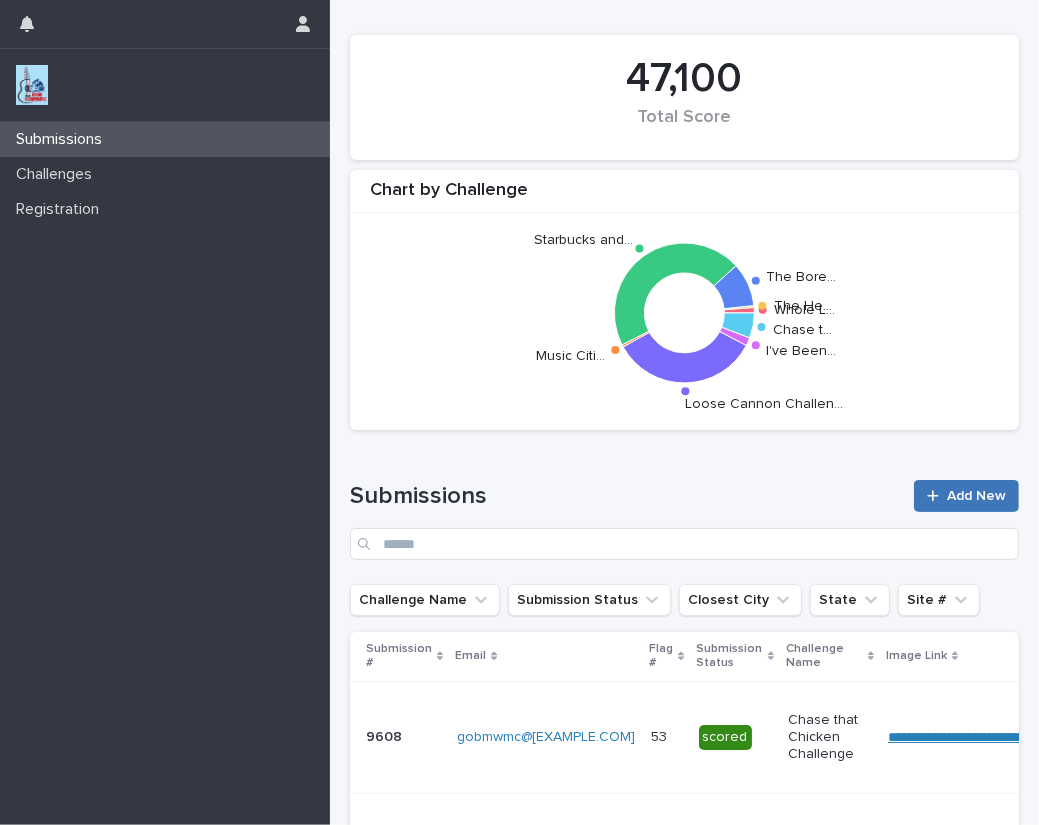click on "Add New" at bounding box center [976, 496] 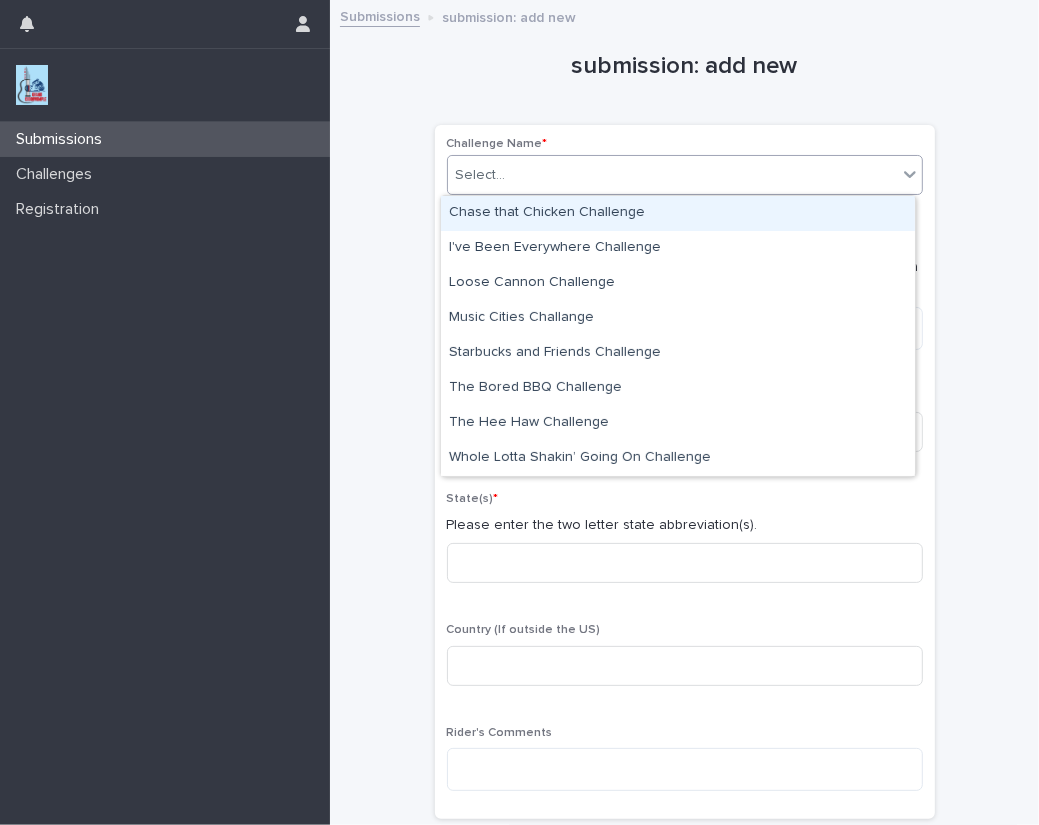 click on "Select..." at bounding box center (672, 175) 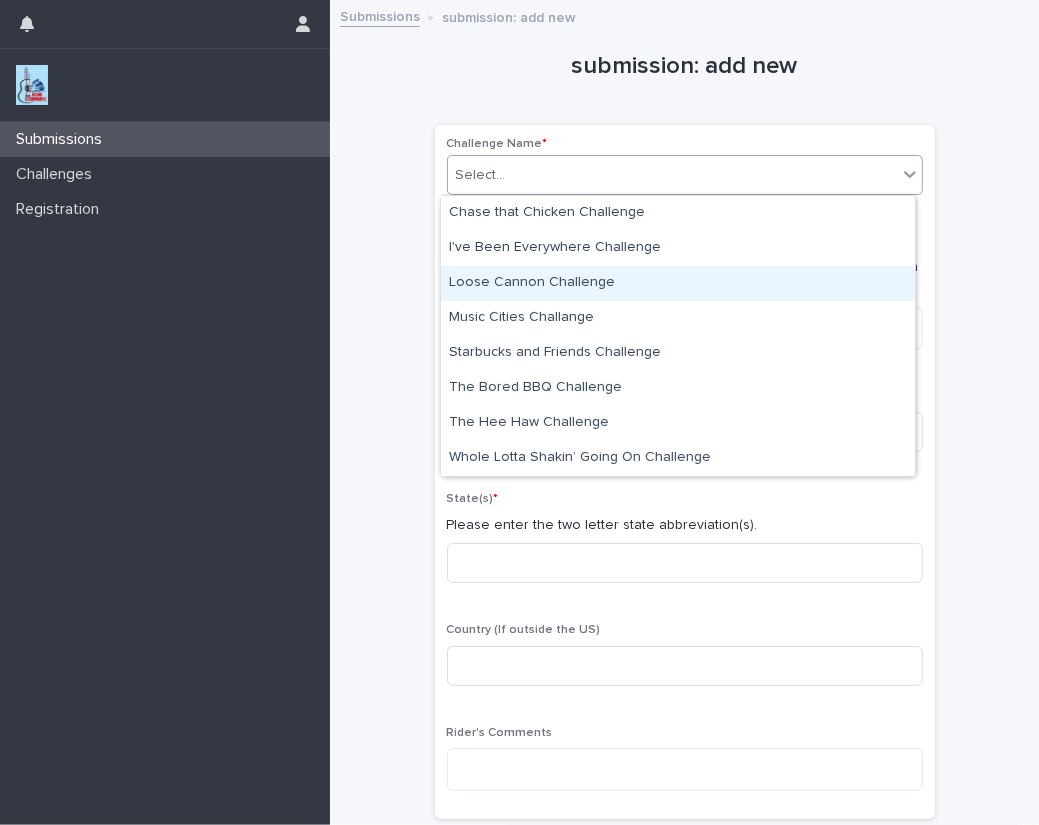 click on "Loose Cannon Challenge" at bounding box center (678, 283) 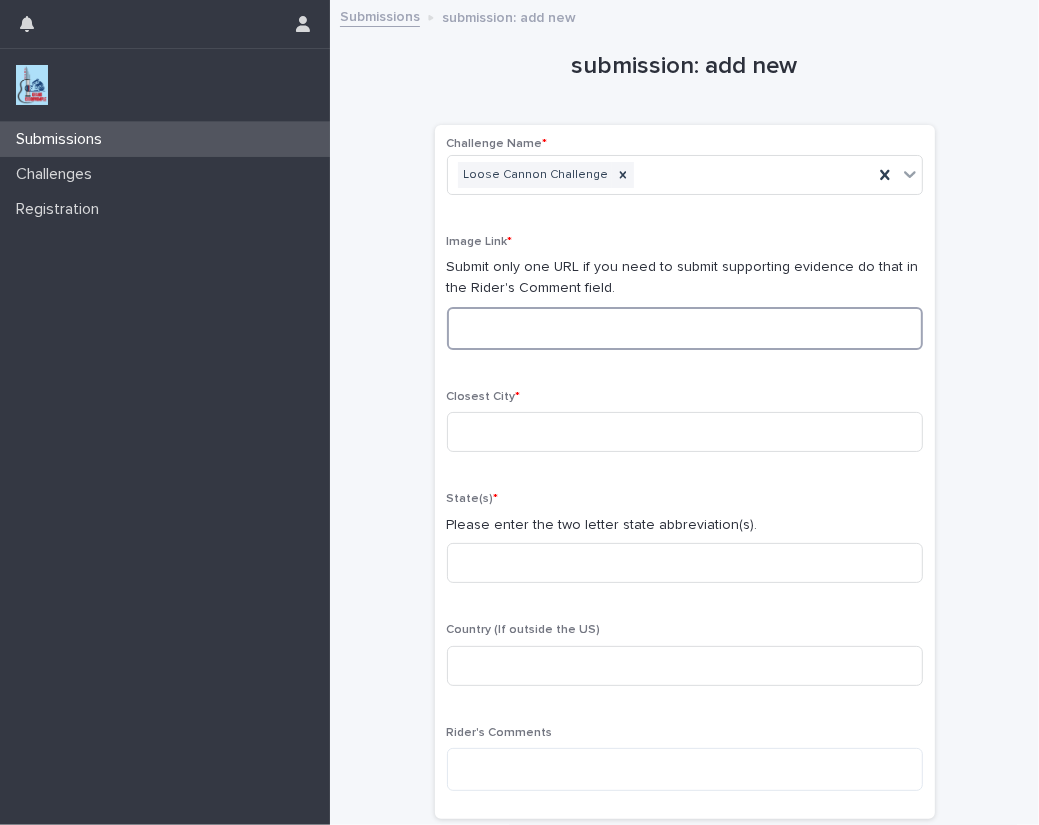 click at bounding box center (685, 328) 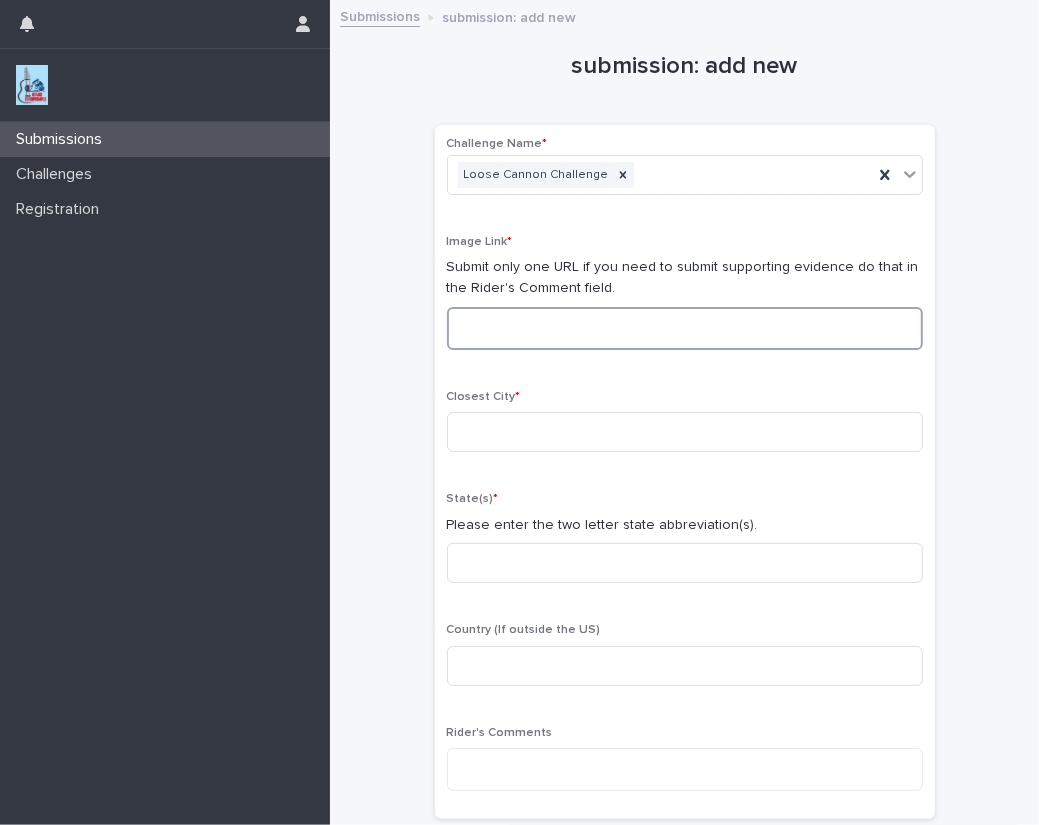 paste on "**********" 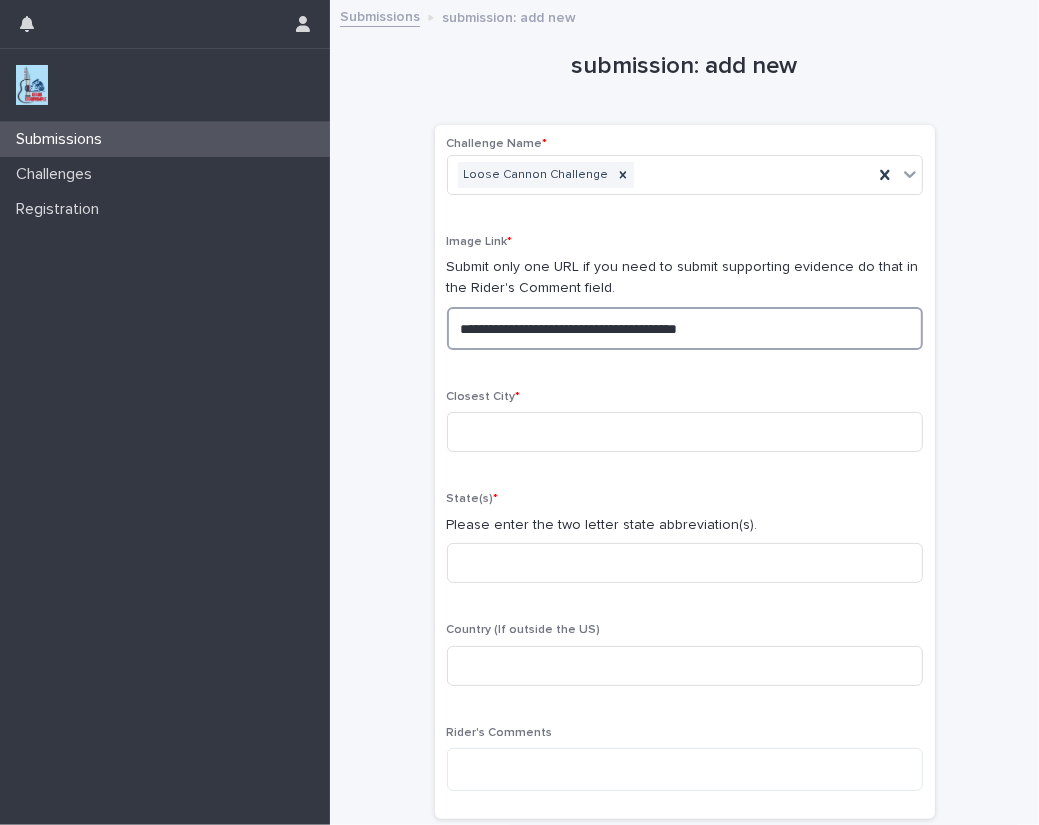drag, startPoint x: 776, startPoint y: 326, endPoint x: 141, endPoint y: 309, distance: 635.22754 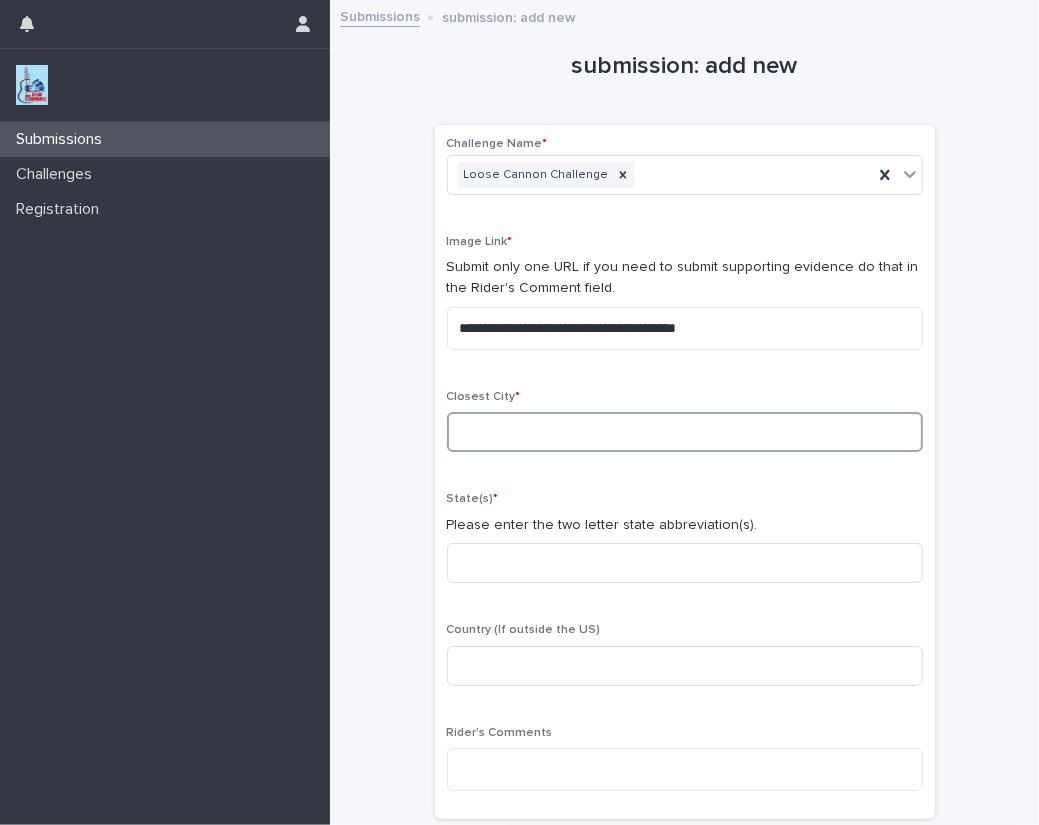 click at bounding box center (685, 432) 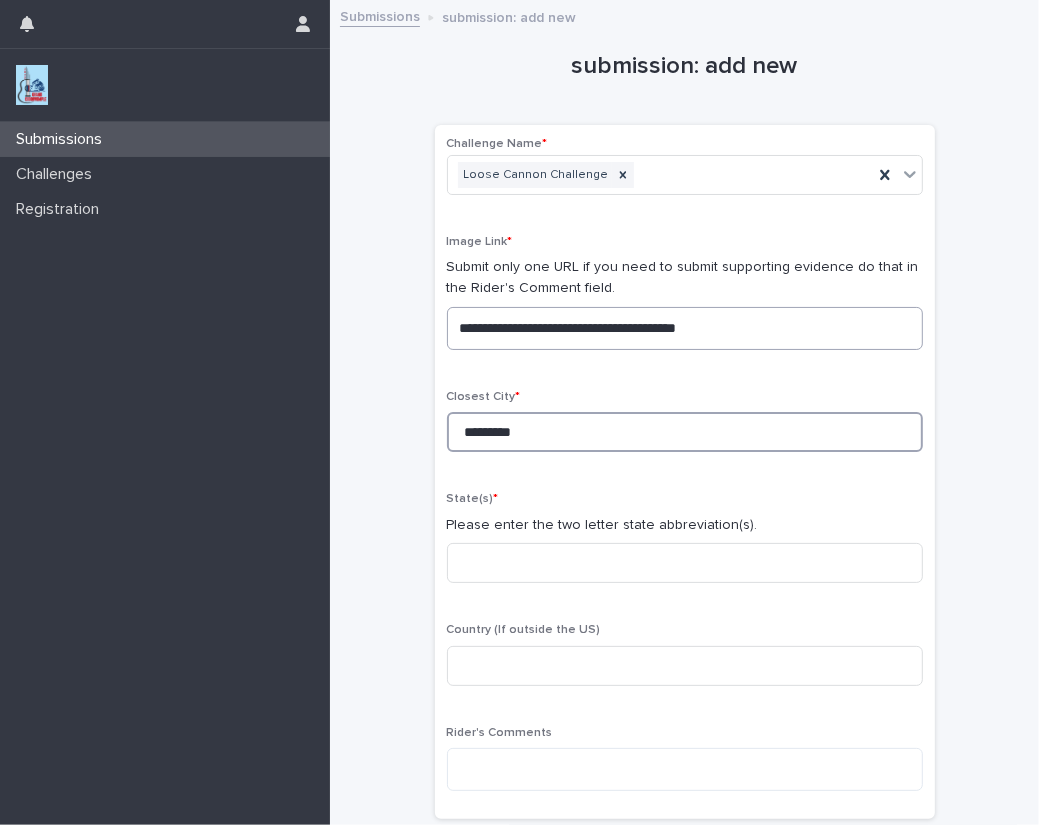 type on "*********" 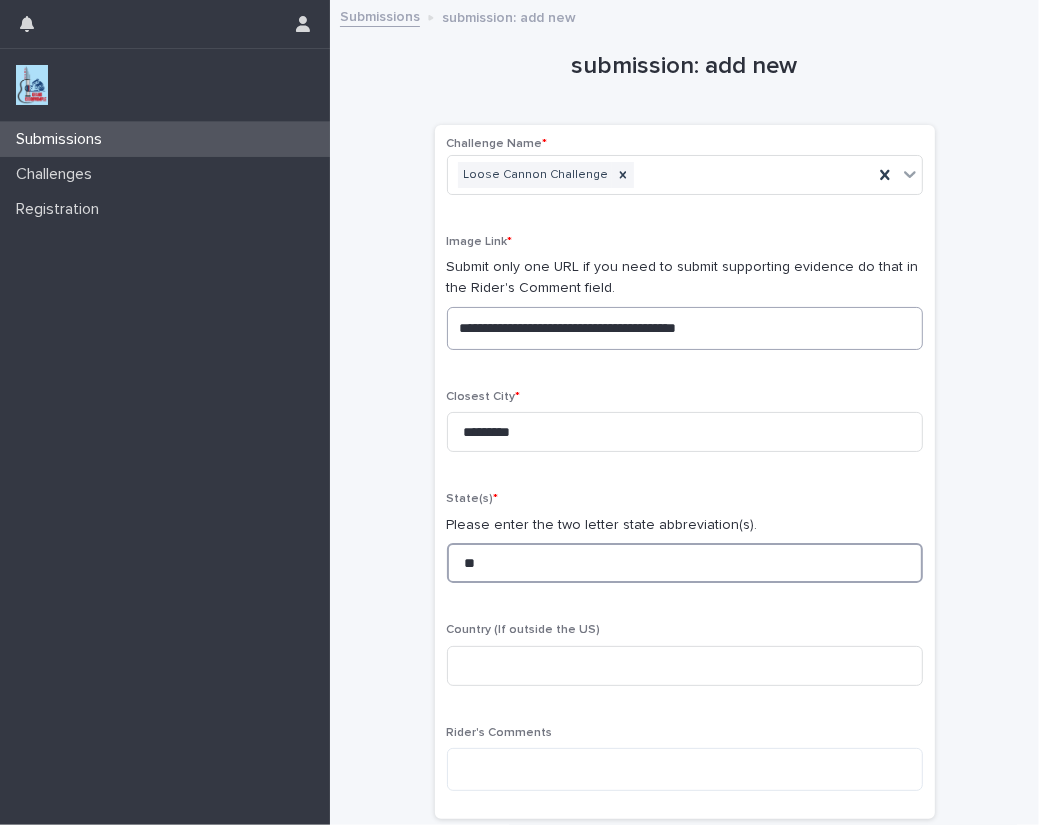 type on "**" 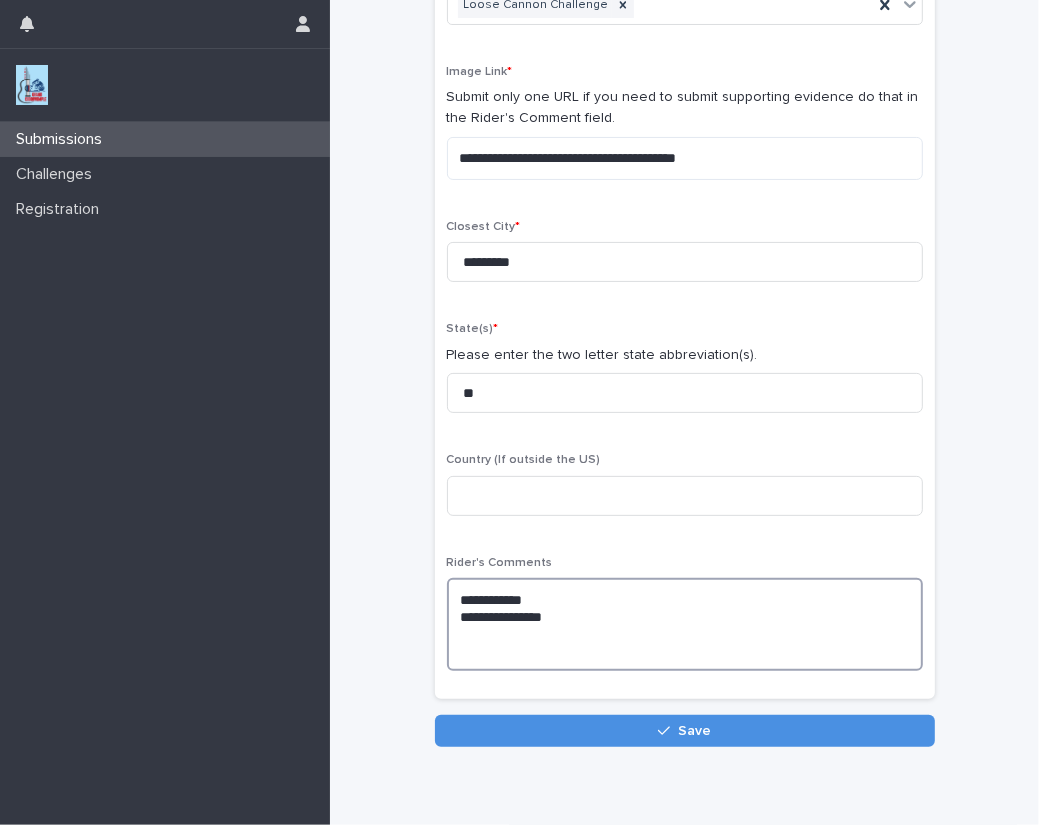 scroll, scrollTop: 213, scrollLeft: 0, axis: vertical 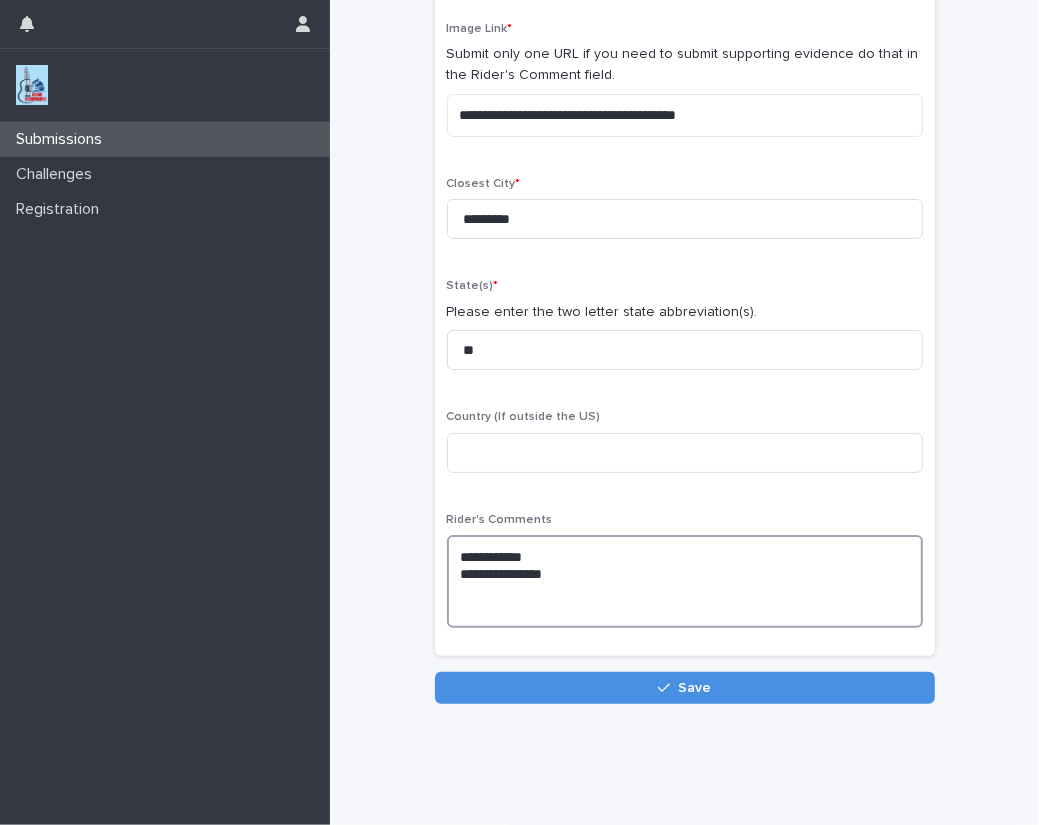 click on "**********" at bounding box center [685, 581] 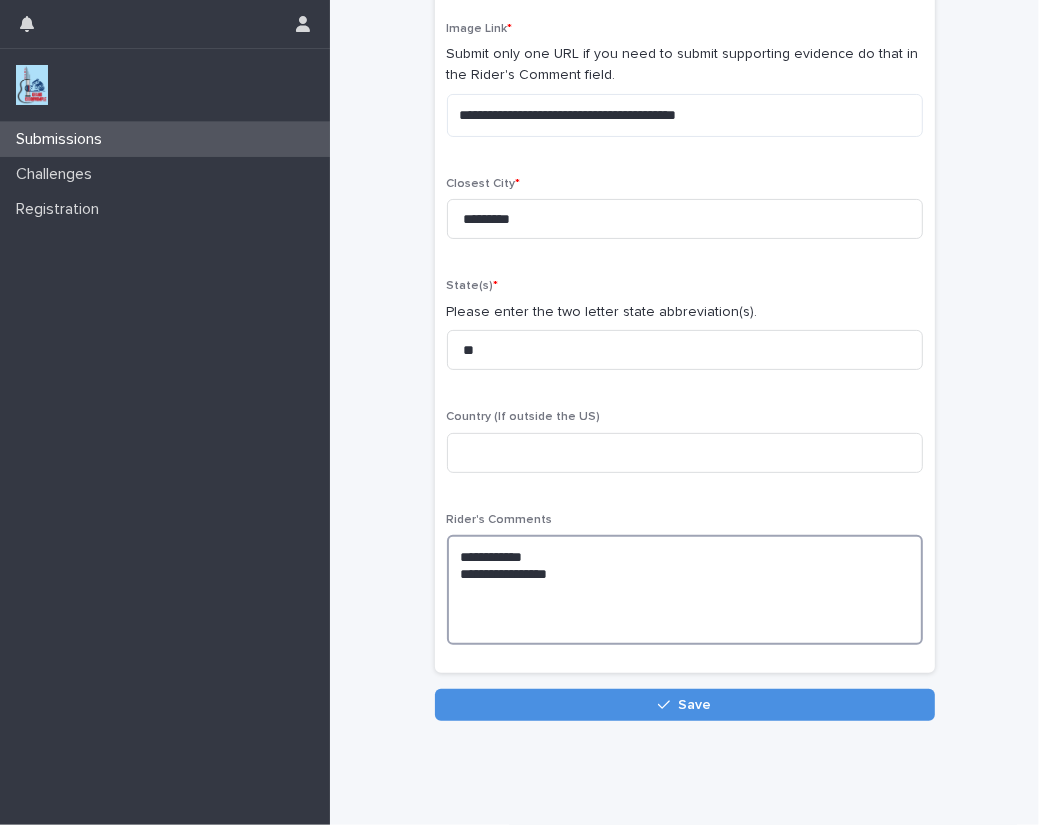 paste on "**********" 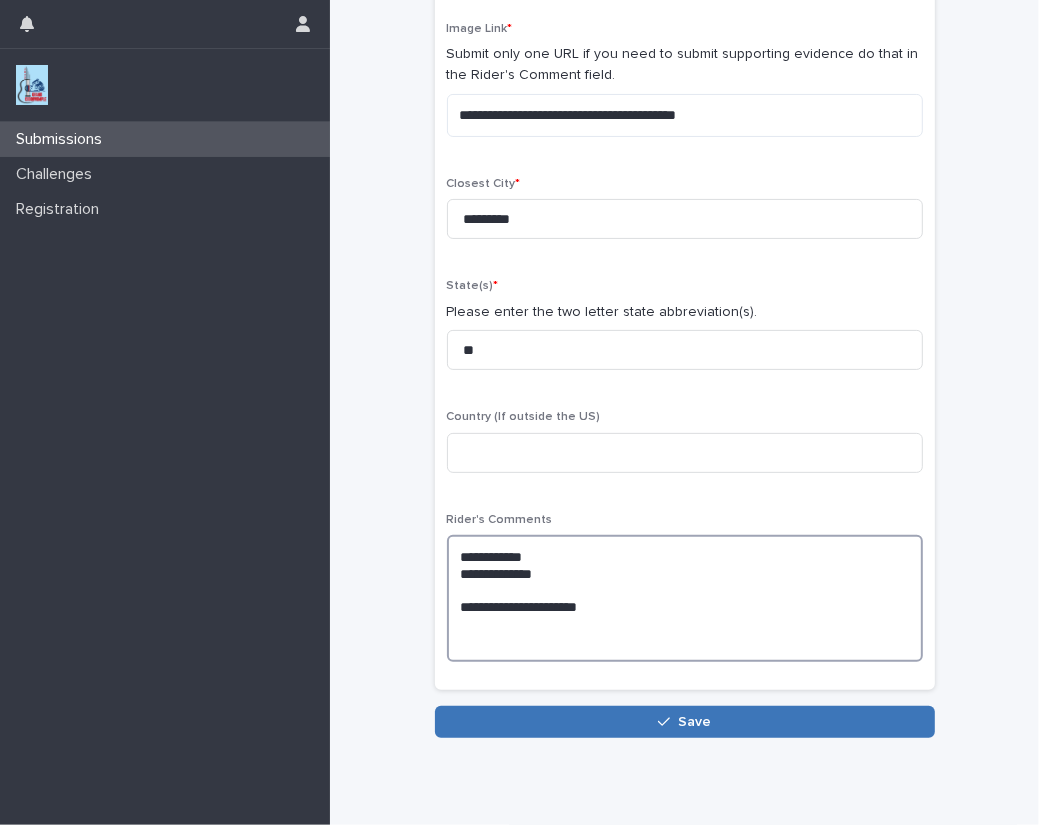 type on "**********" 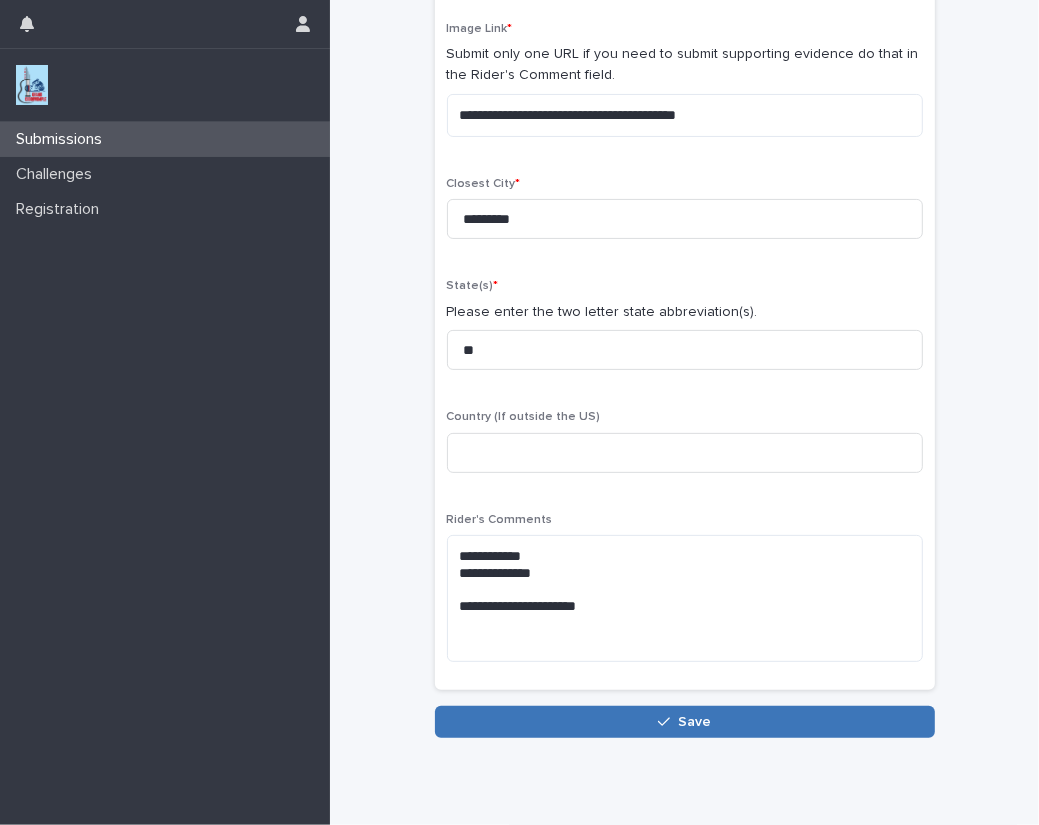 click on "Save" at bounding box center (694, 722) 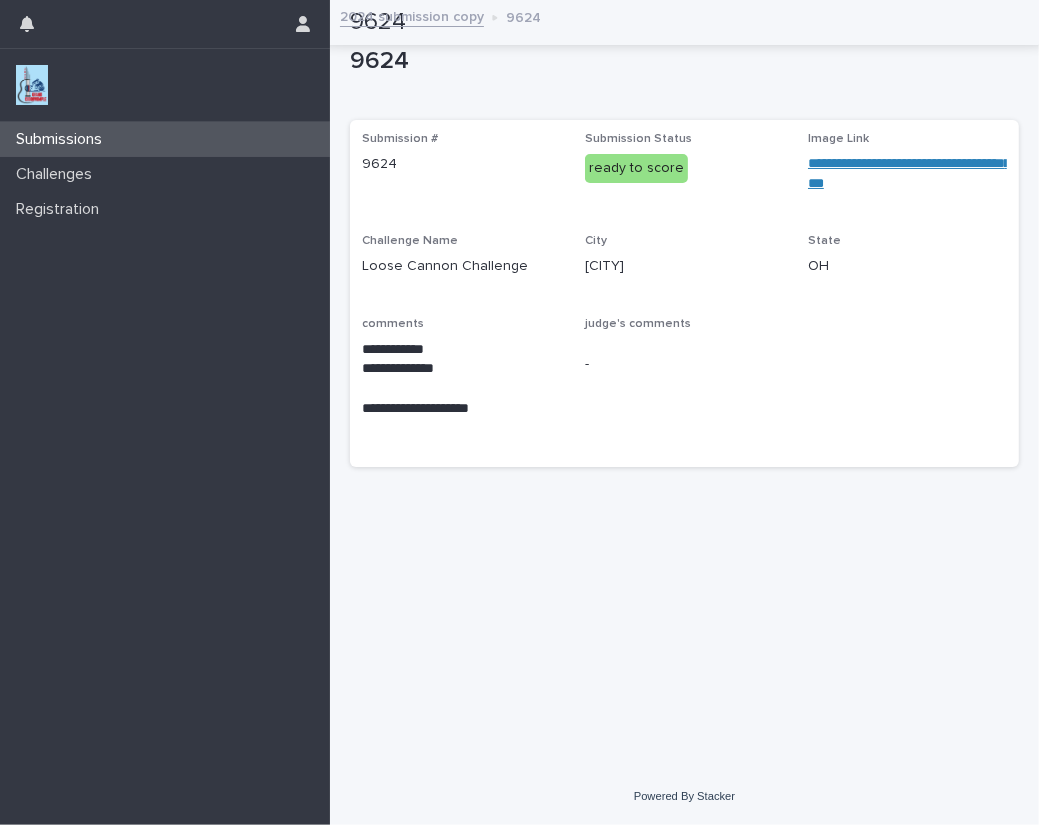 scroll, scrollTop: 0, scrollLeft: 0, axis: both 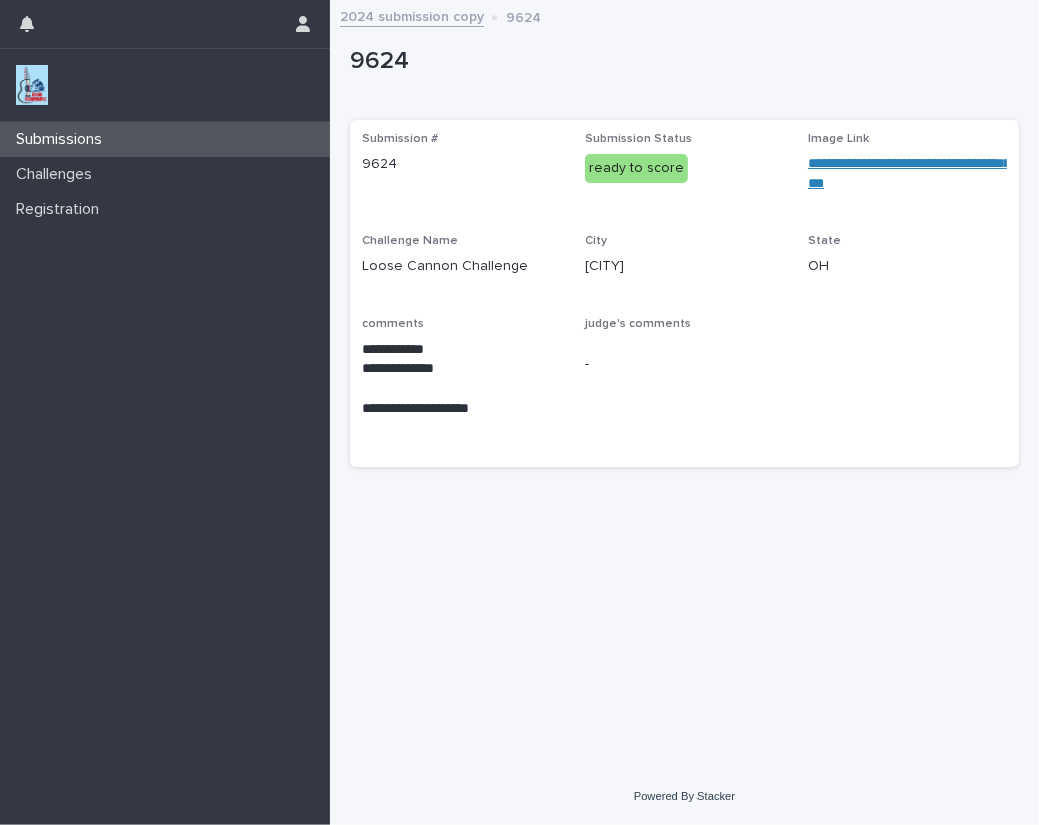 click at bounding box center (32, 85) 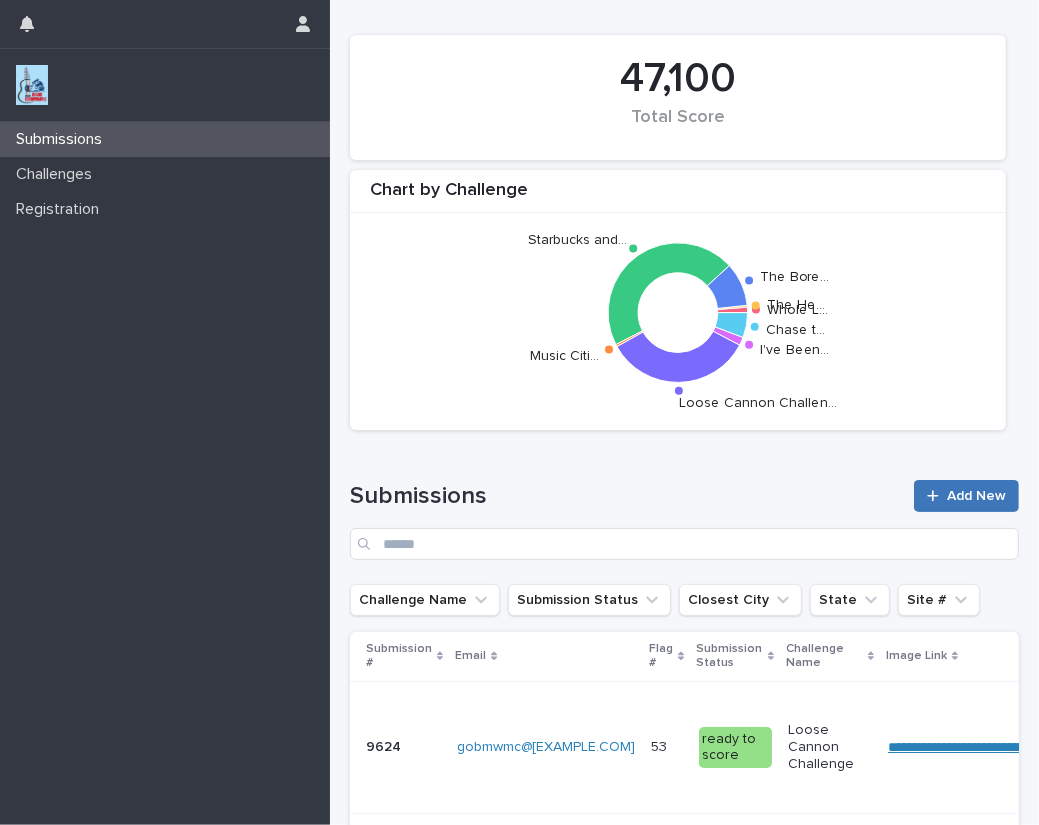 click on "Add New" at bounding box center (976, 496) 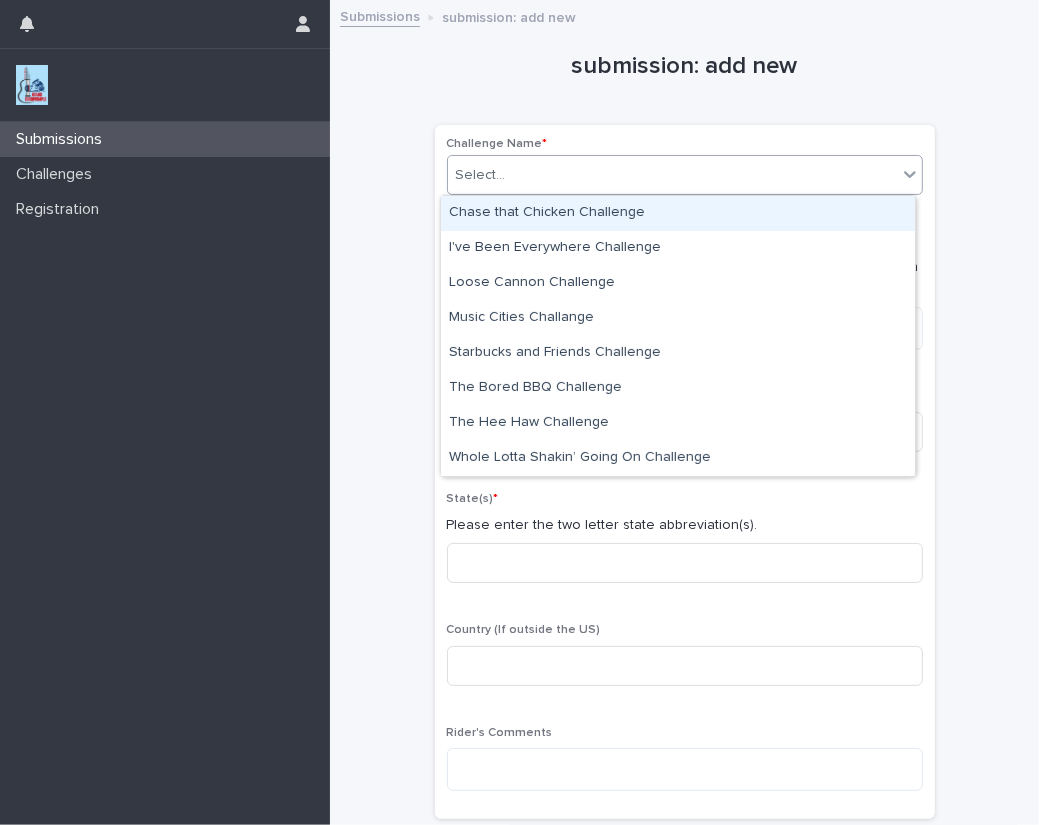 click on "Select..." at bounding box center (672, 175) 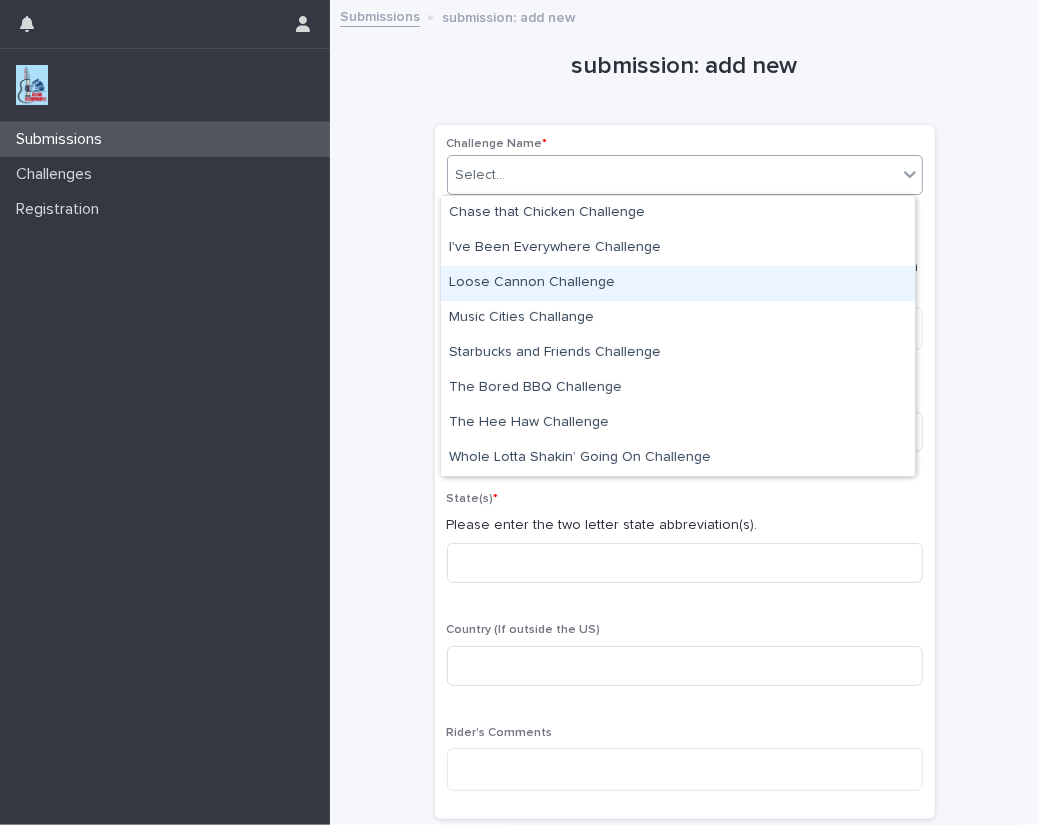 click on "Loose Cannon Challenge" at bounding box center [678, 283] 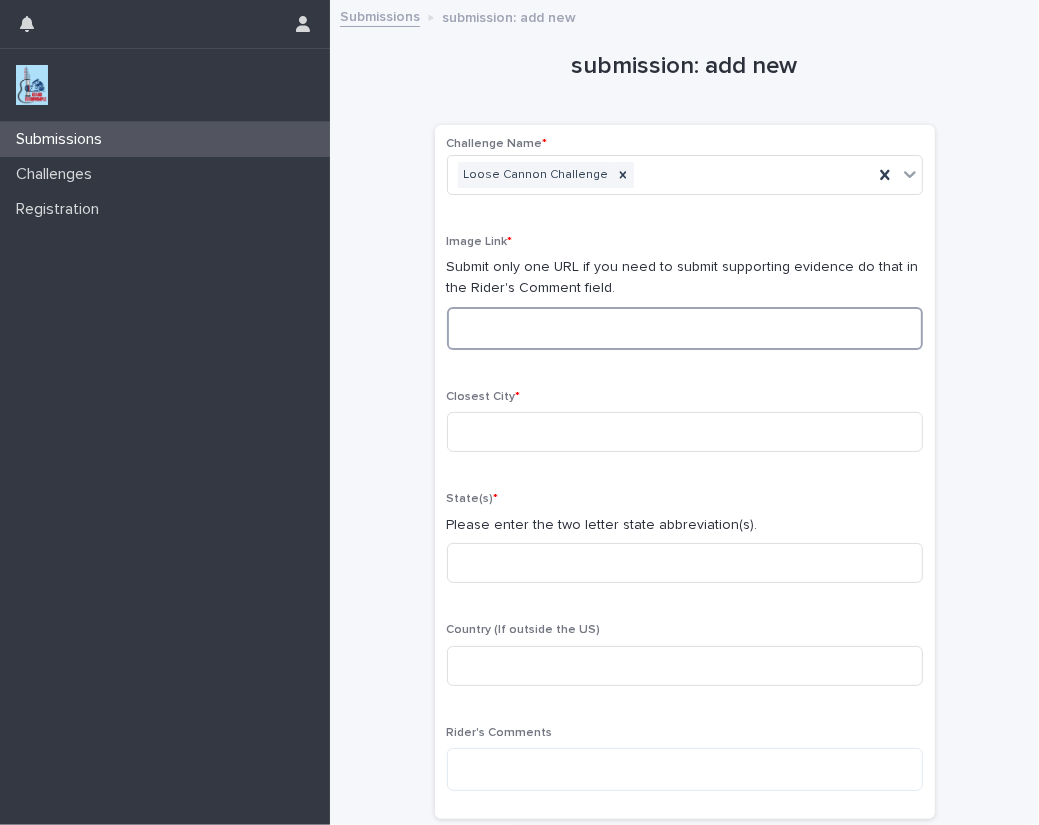 click at bounding box center (685, 328) 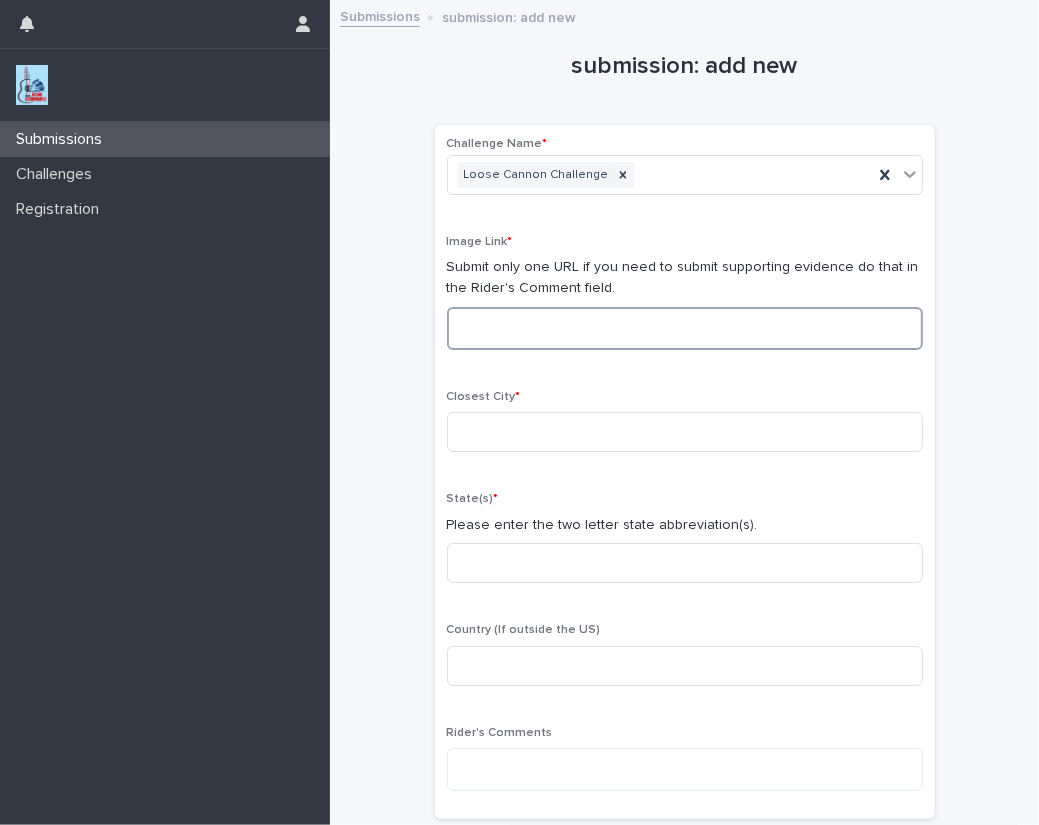 paste on "**********" 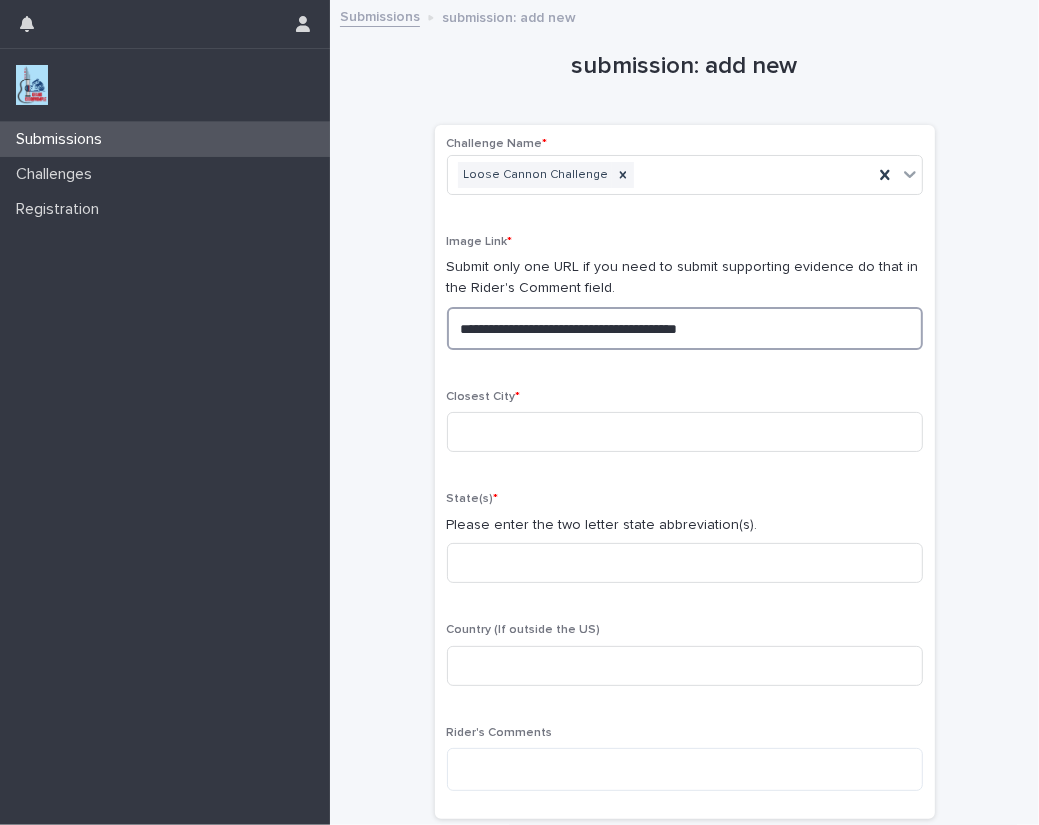 drag, startPoint x: 762, startPoint y: 324, endPoint x: 340, endPoint y: 296, distance: 422.9279 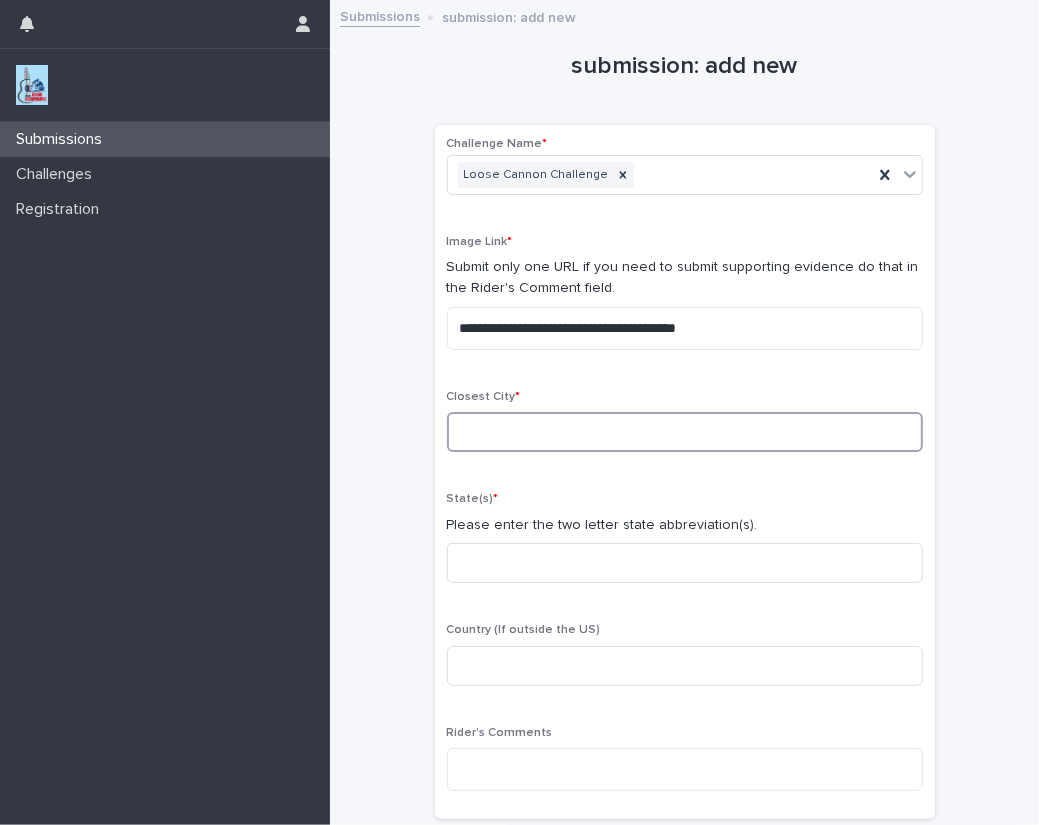 click at bounding box center [685, 432] 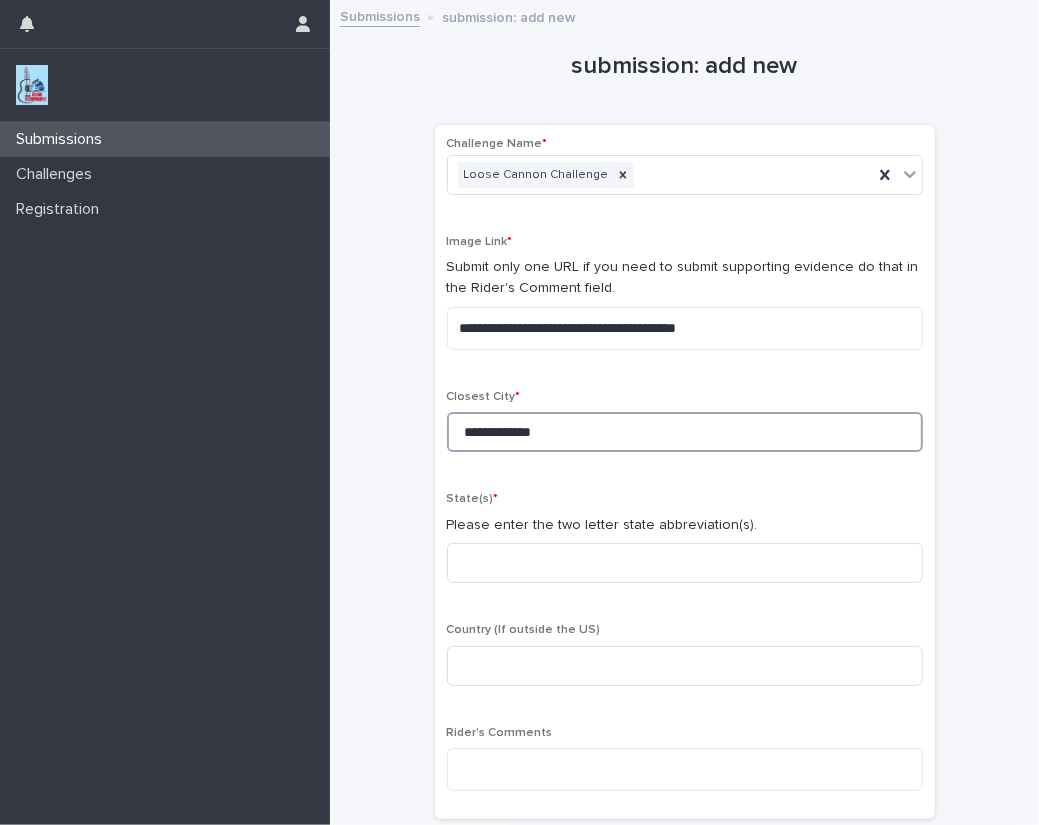 type on "**********" 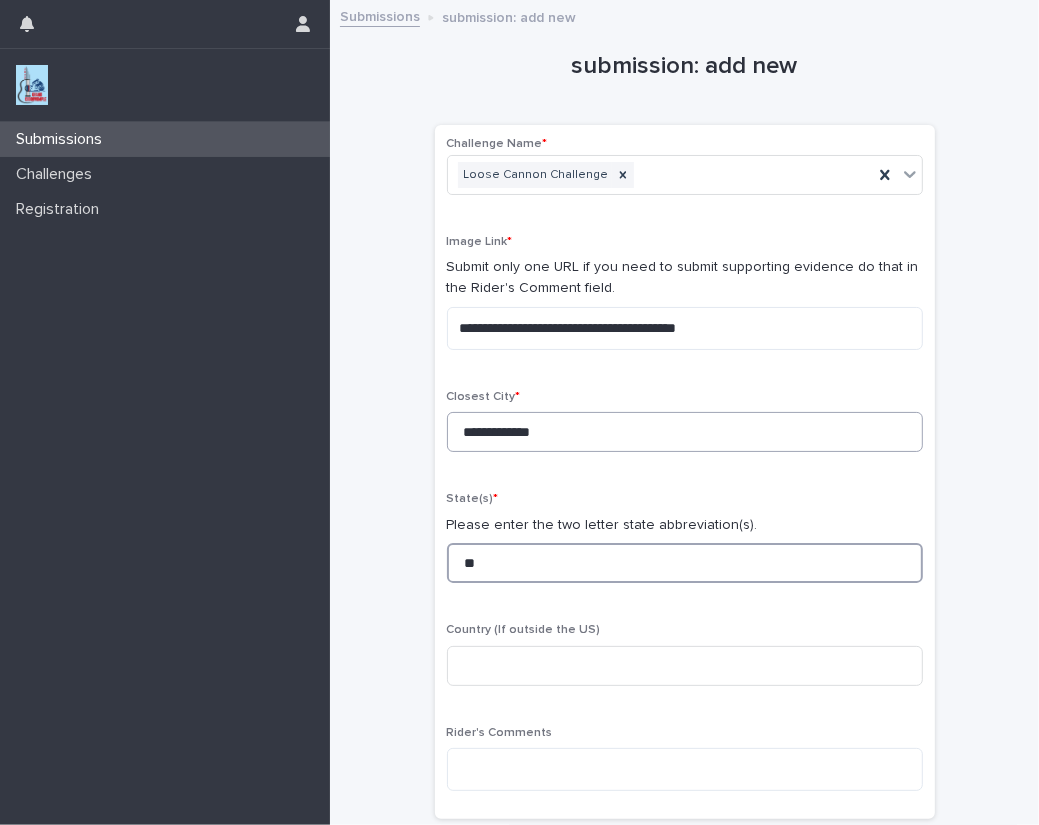 type on "**" 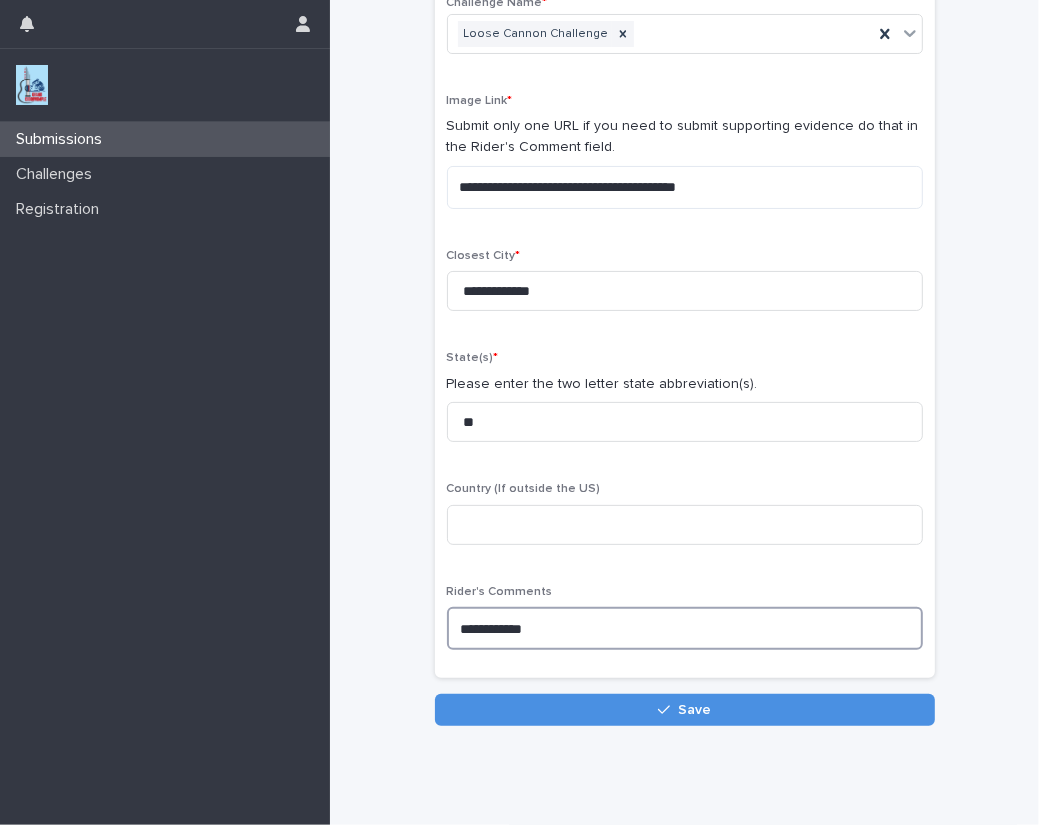 scroll, scrollTop: 151, scrollLeft: 0, axis: vertical 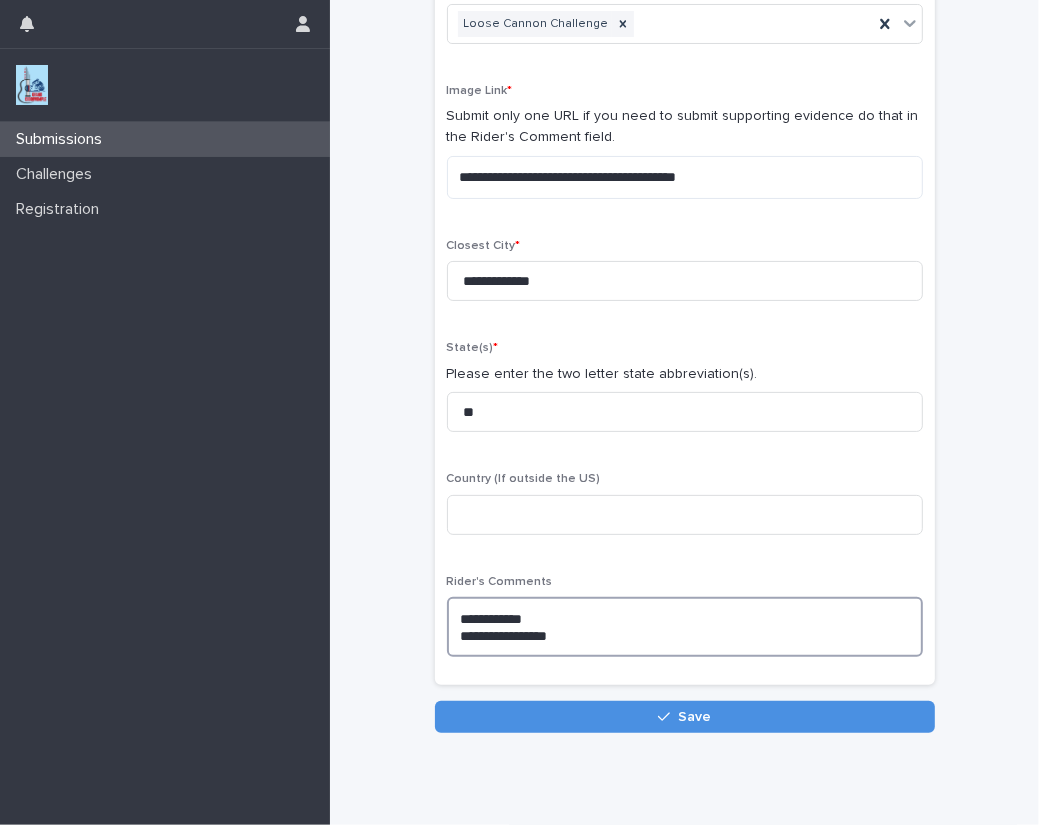 click on "**********" at bounding box center (685, 627) 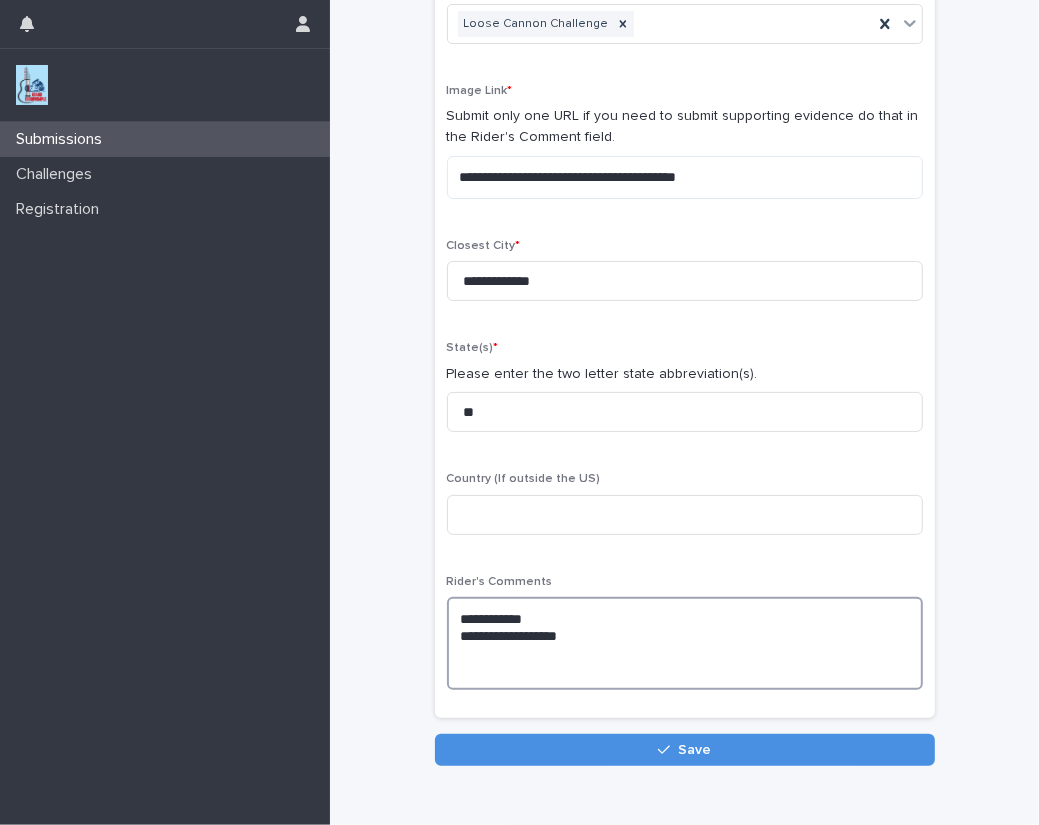 paste on "**********" 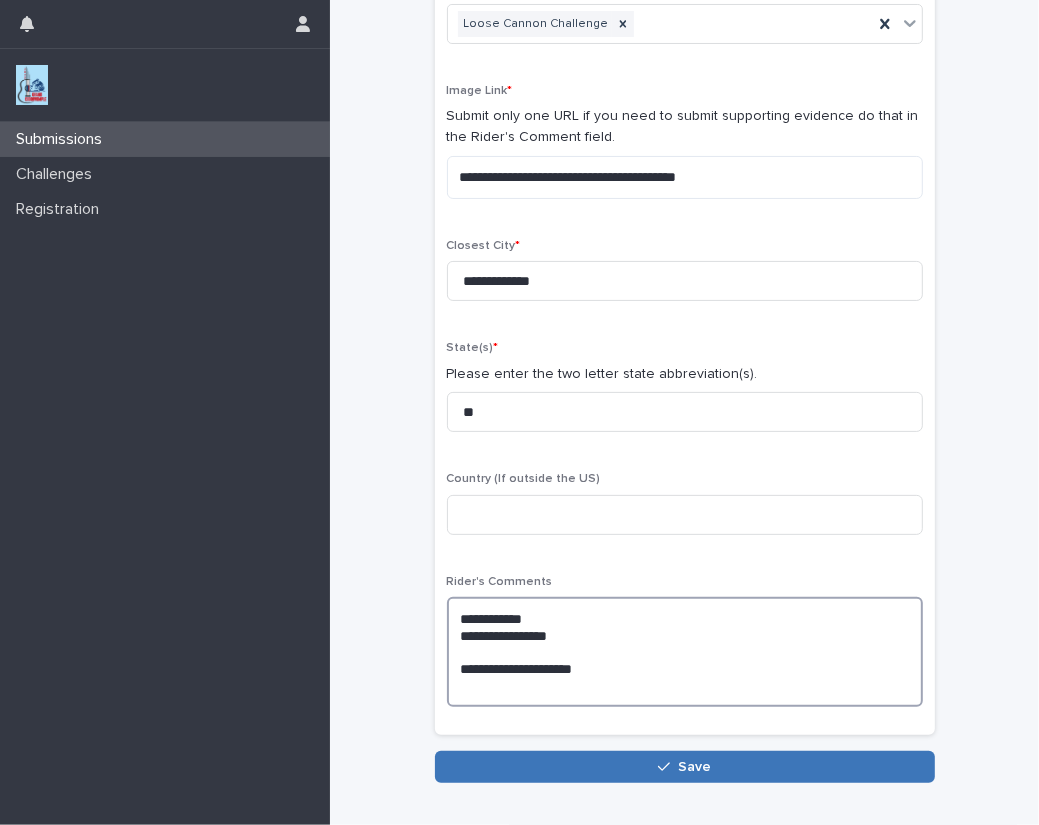 type on "**********" 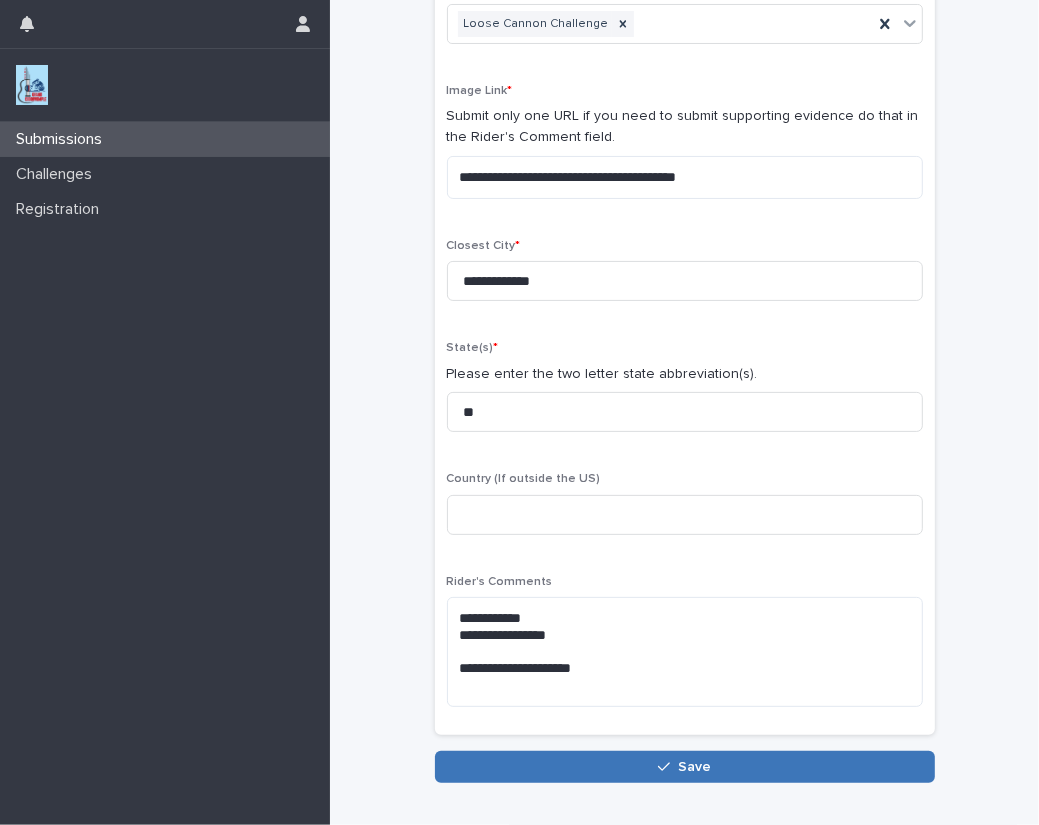 click on "Save" at bounding box center [685, 767] 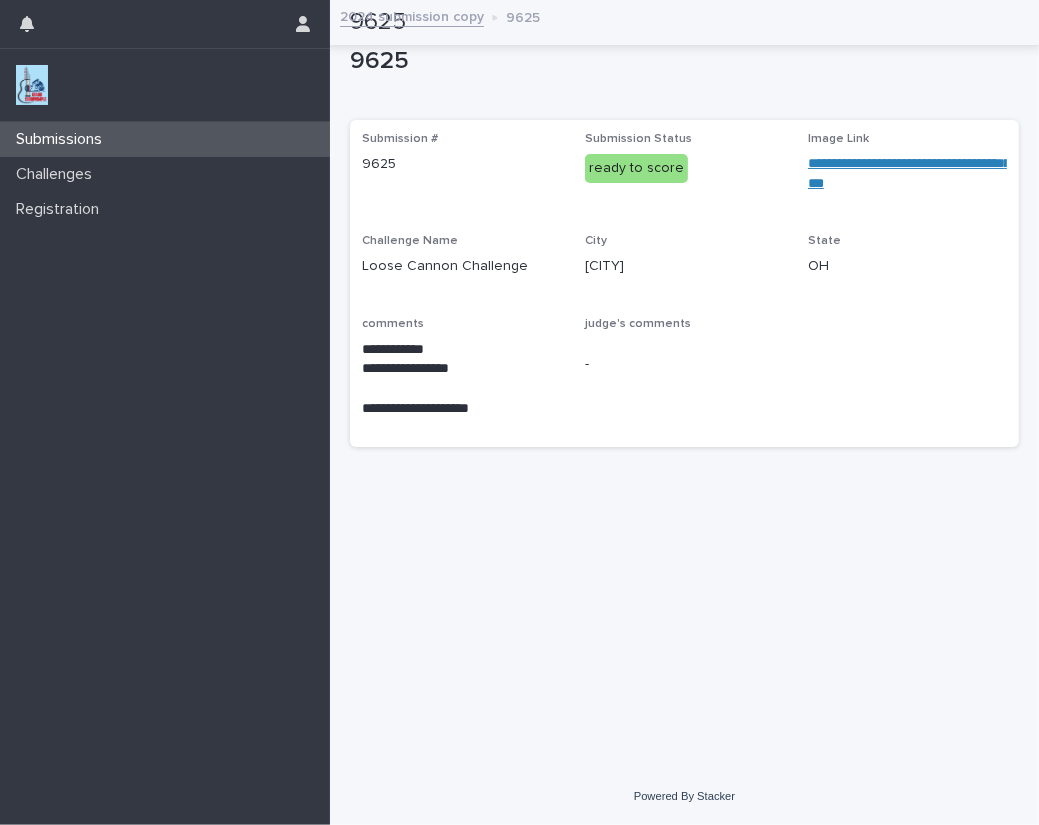 scroll, scrollTop: 0, scrollLeft: 0, axis: both 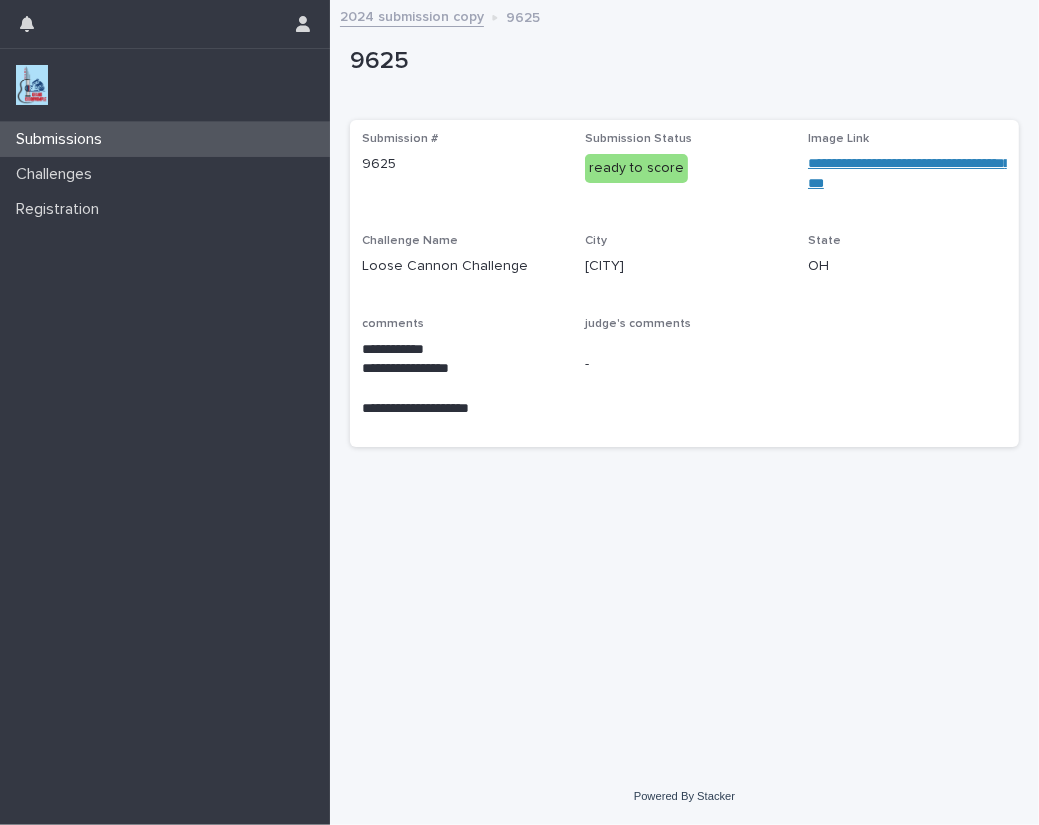 click at bounding box center (32, 85) 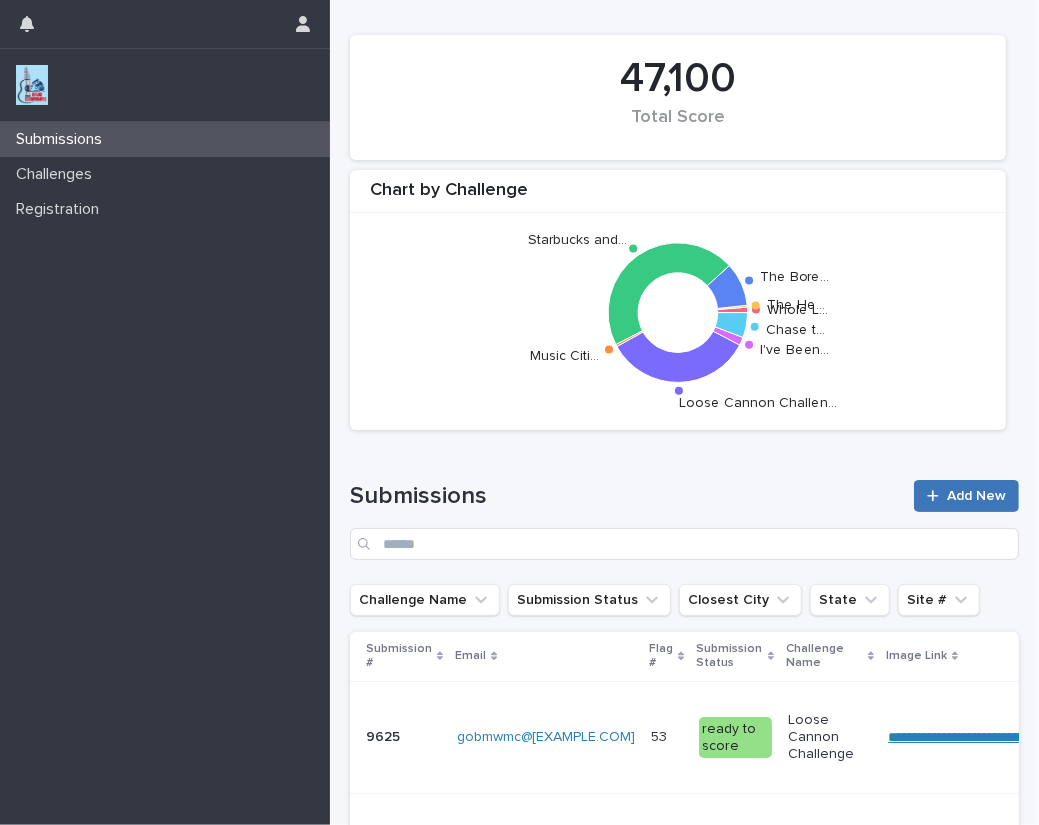 click on "Add New" at bounding box center (966, 496) 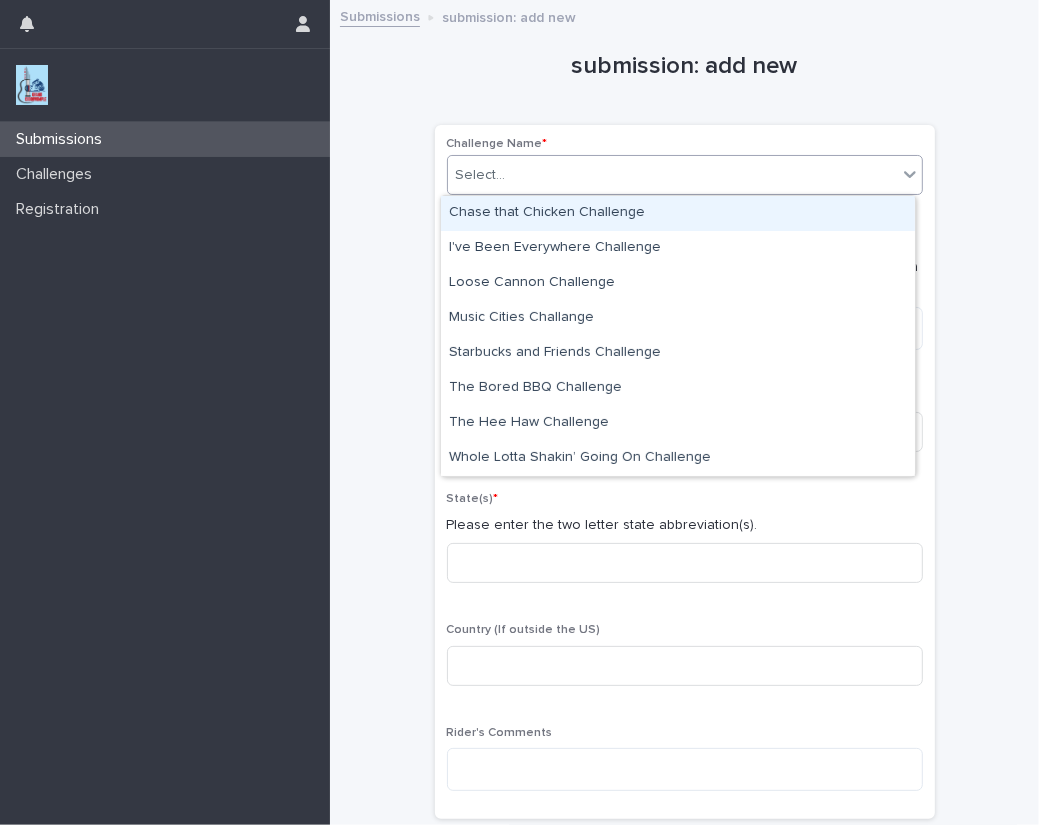 click on "Select..." at bounding box center (481, 175) 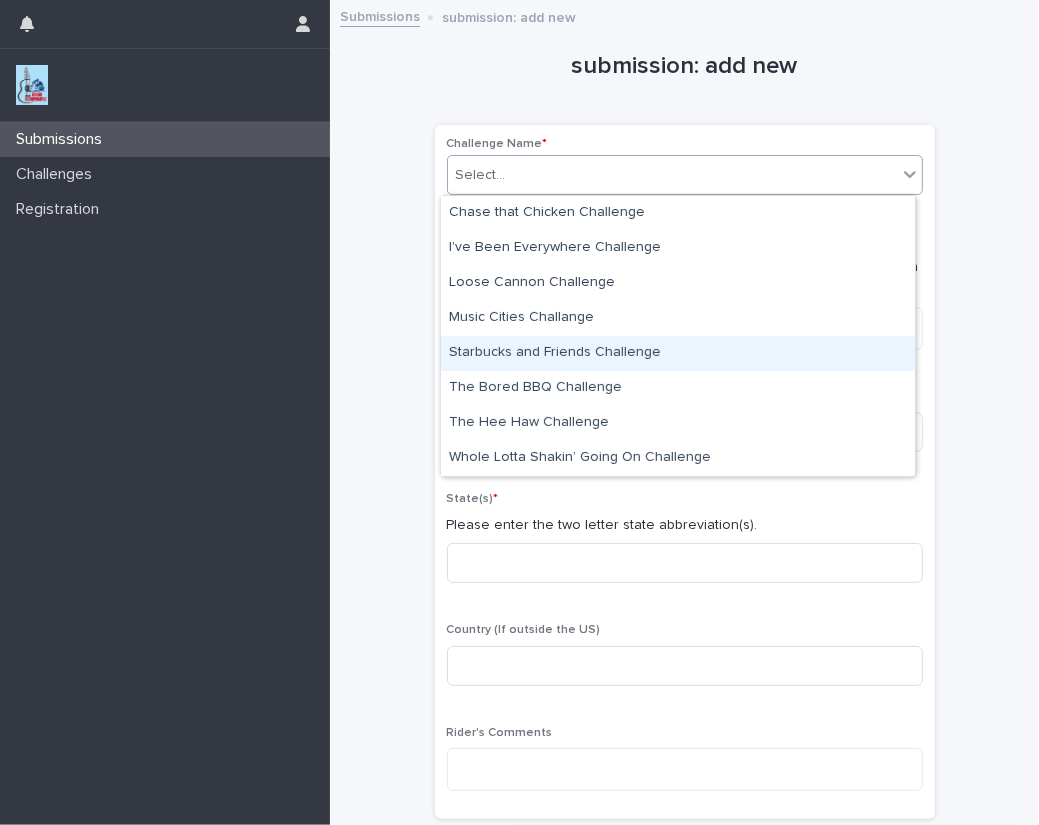 click on "Starbucks and Friends Challenge" at bounding box center (678, 353) 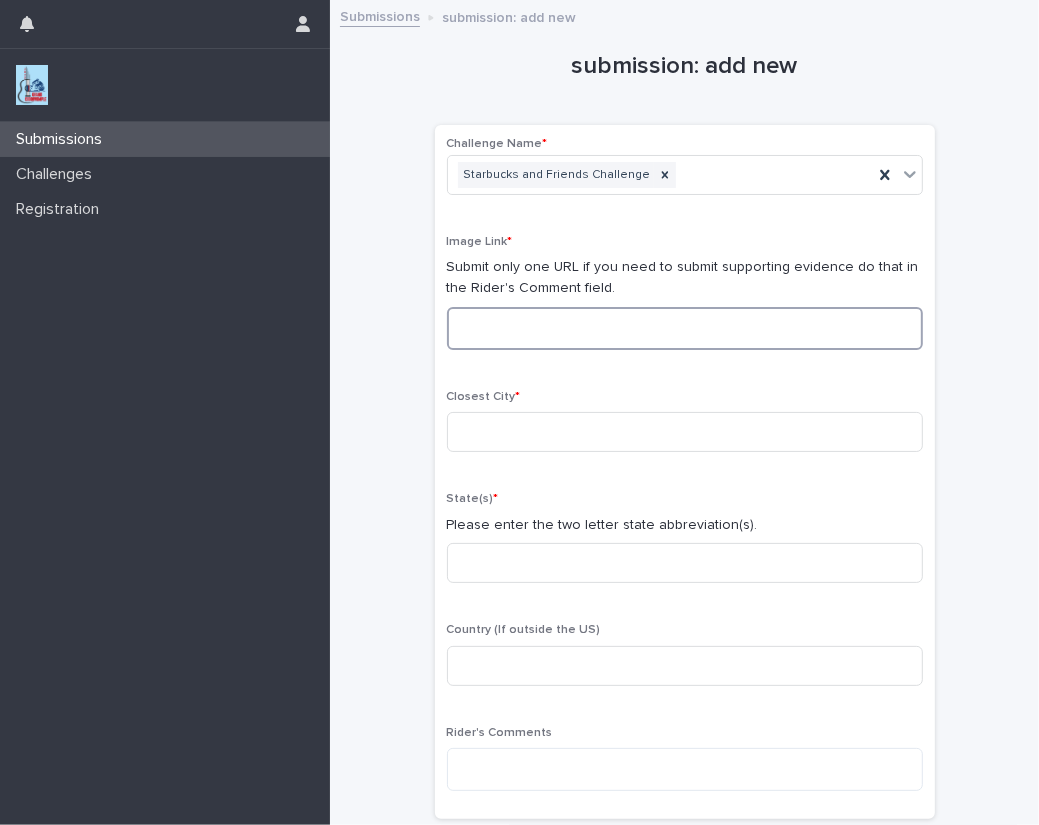 click at bounding box center (685, 328) 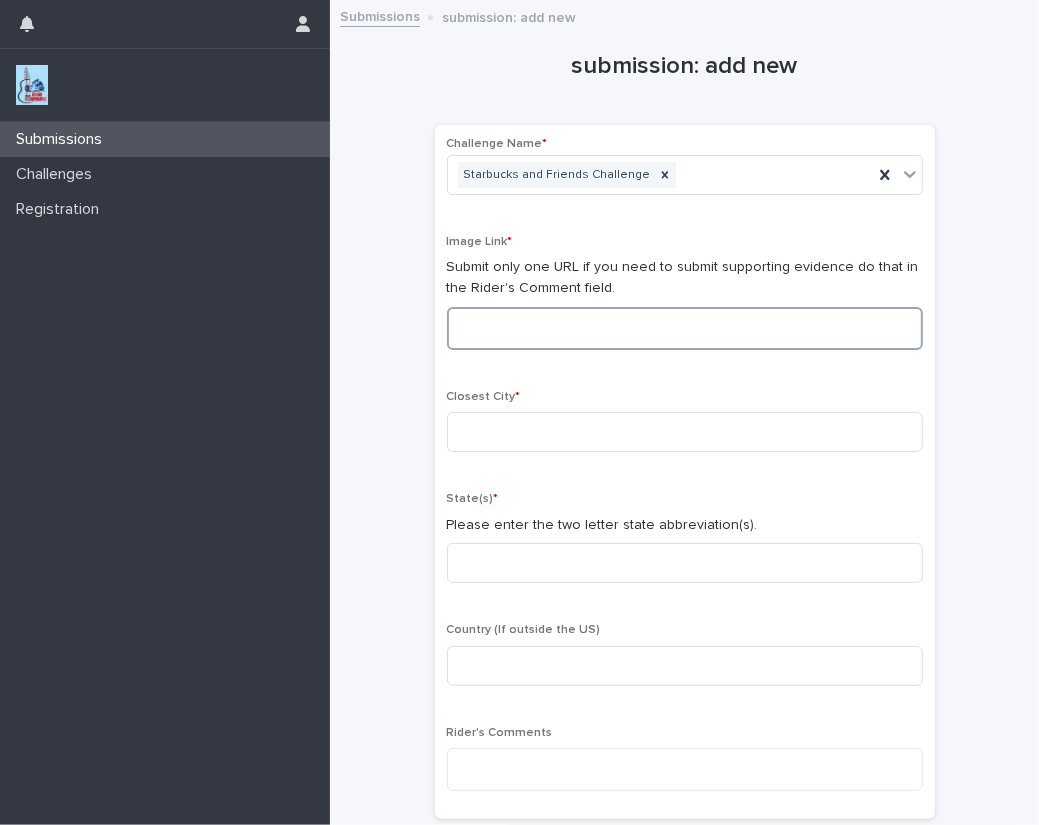 paste on "**********" 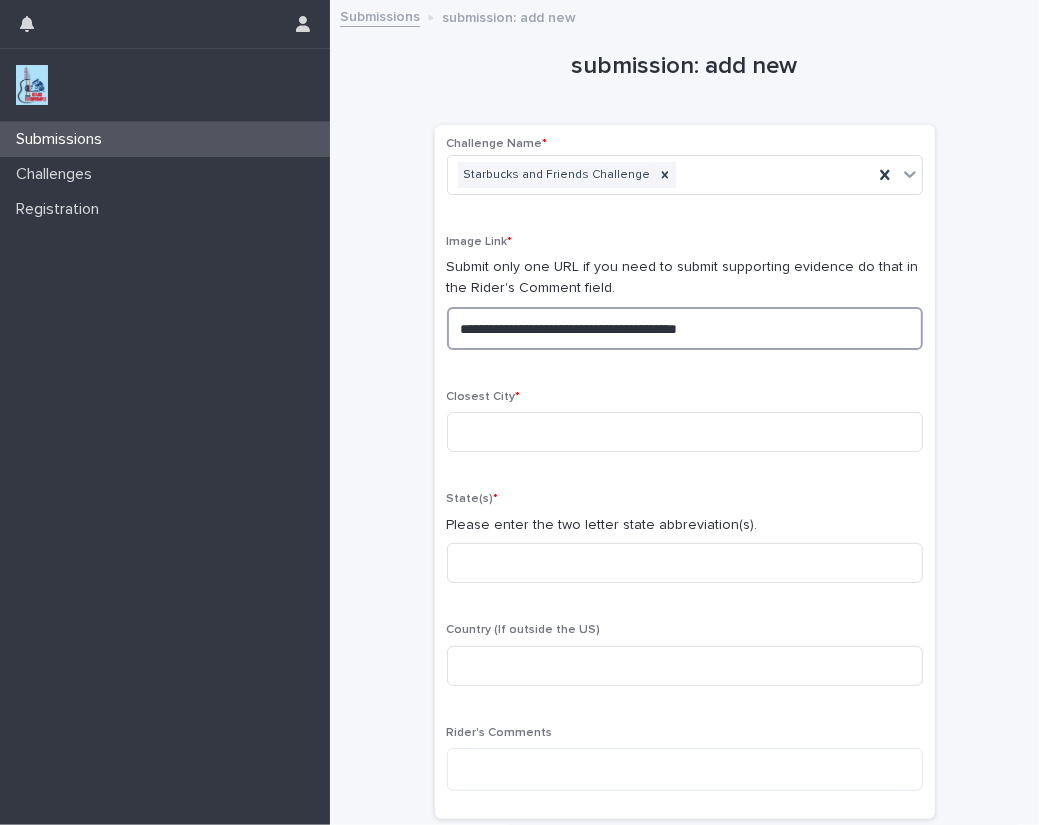 drag, startPoint x: 811, startPoint y: 332, endPoint x: 139, endPoint y: 297, distance: 672.9108 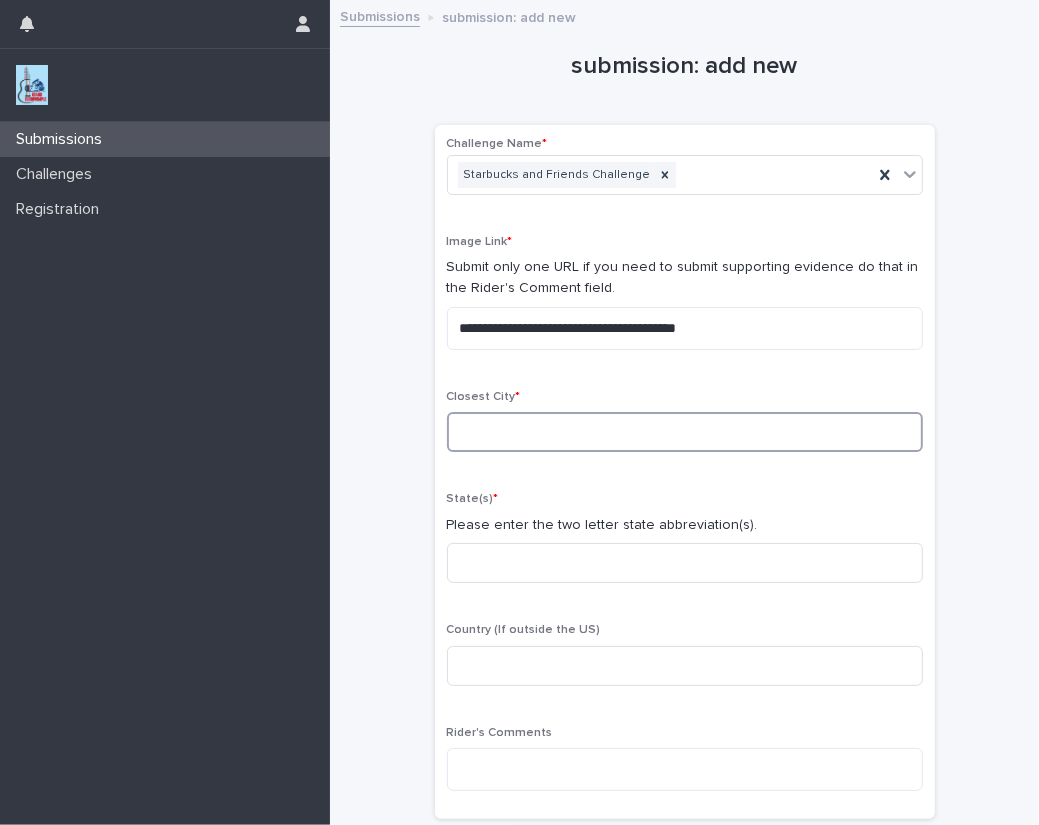 click at bounding box center (685, 432) 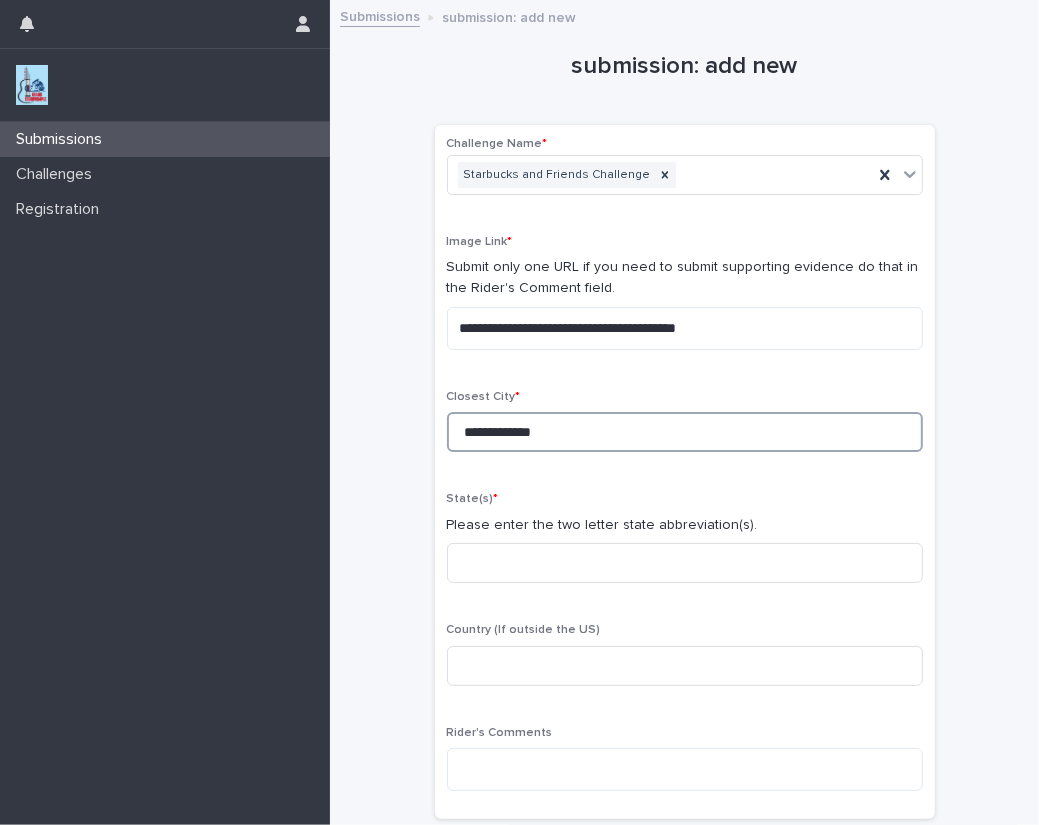 type on "**********" 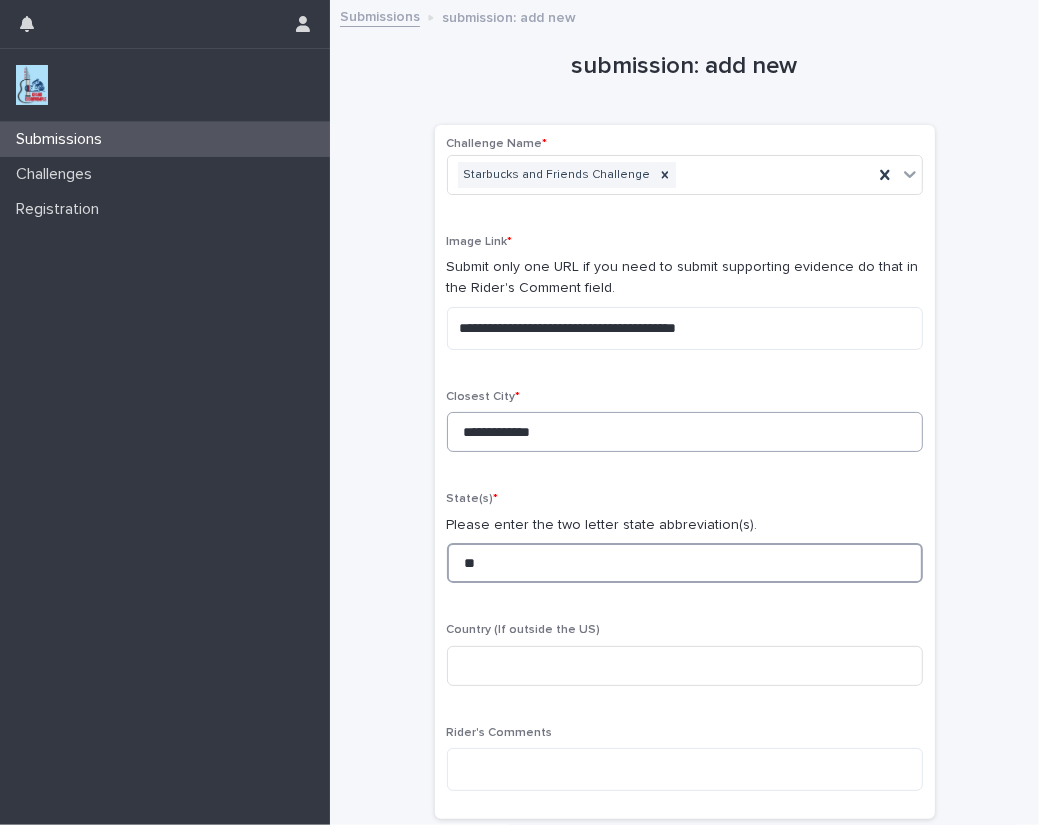type on "**" 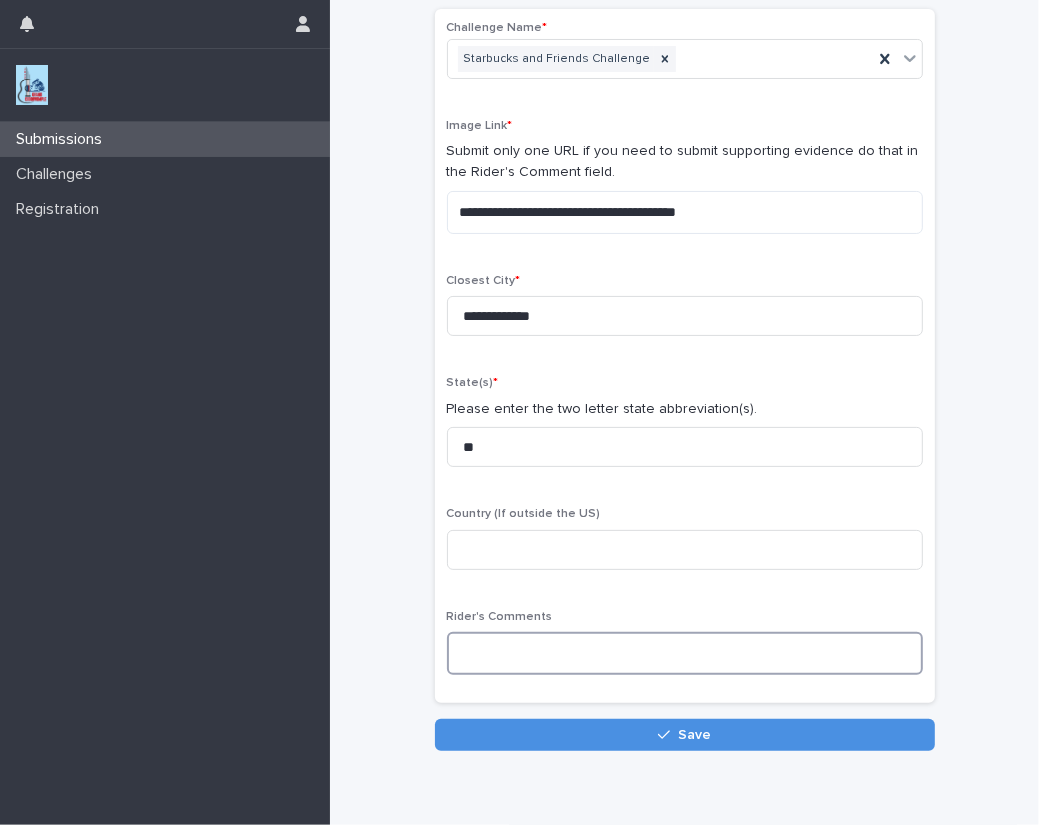 scroll, scrollTop: 121, scrollLeft: 0, axis: vertical 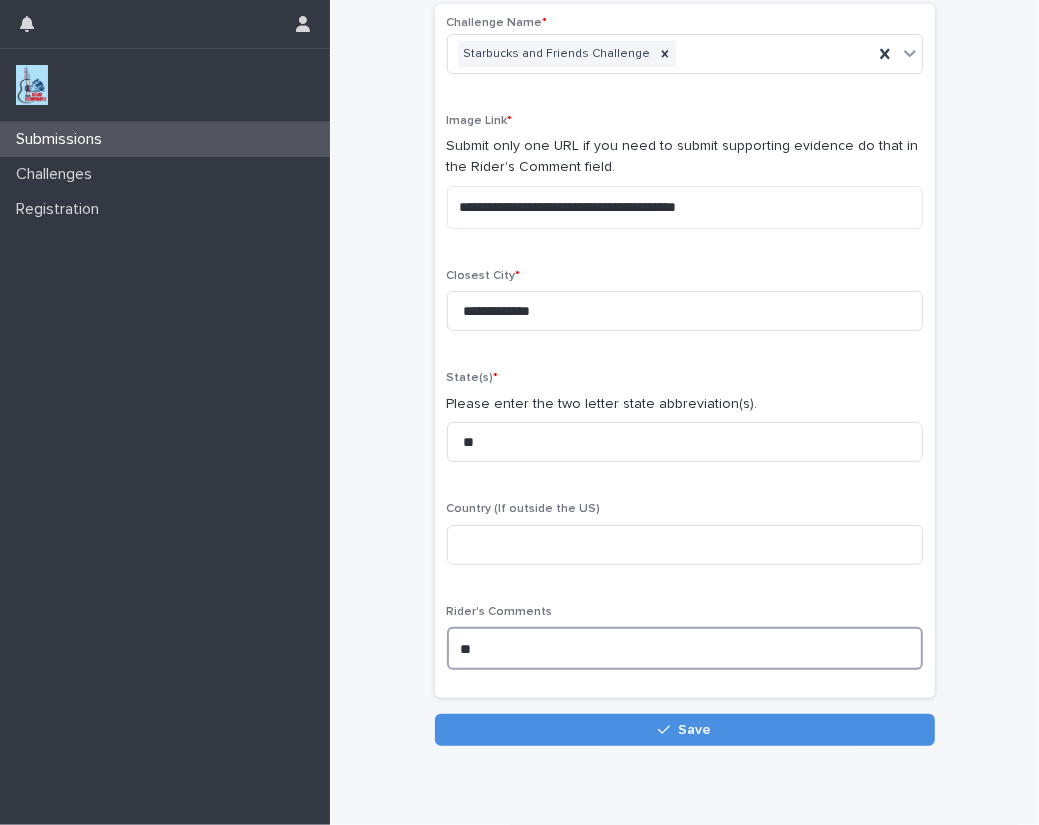 type on "*" 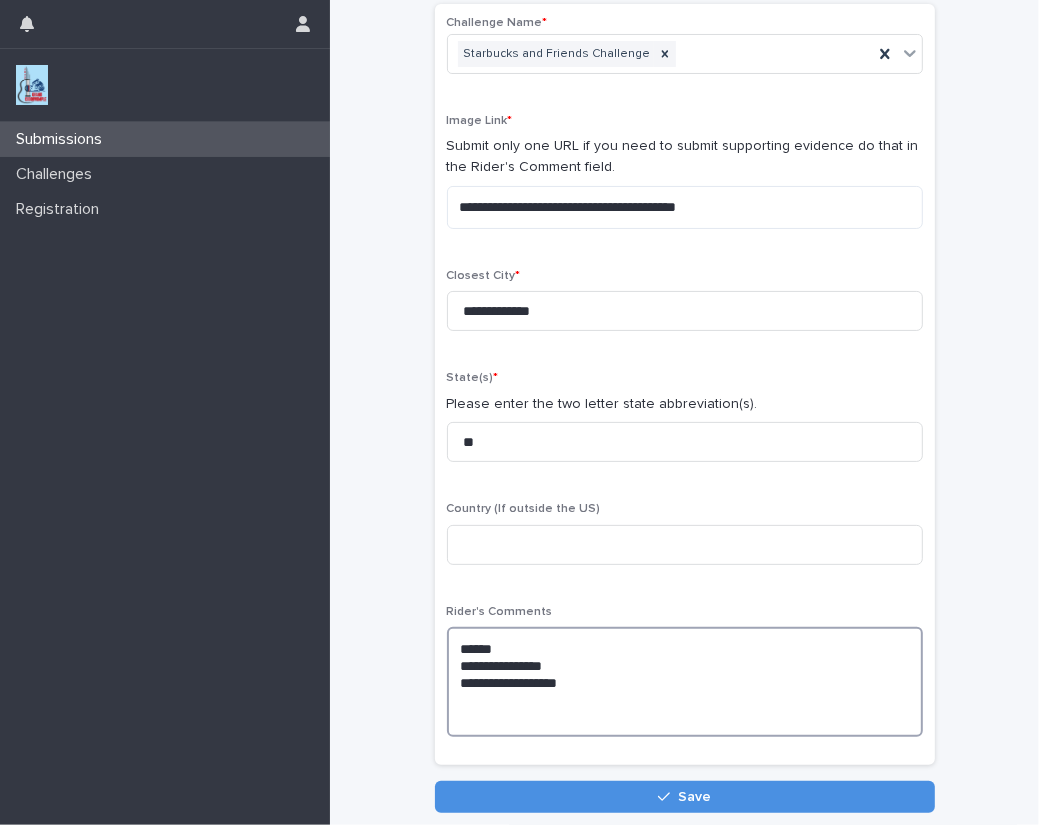 click on "**********" at bounding box center (685, 682) 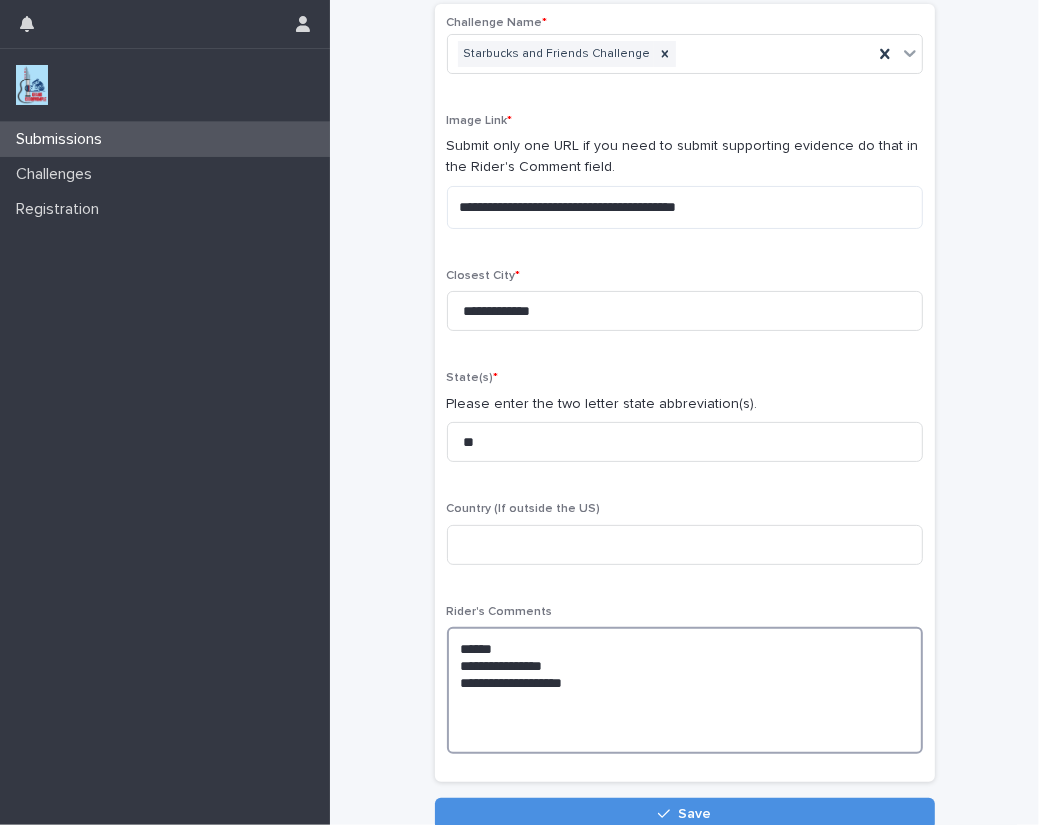 paste on "**********" 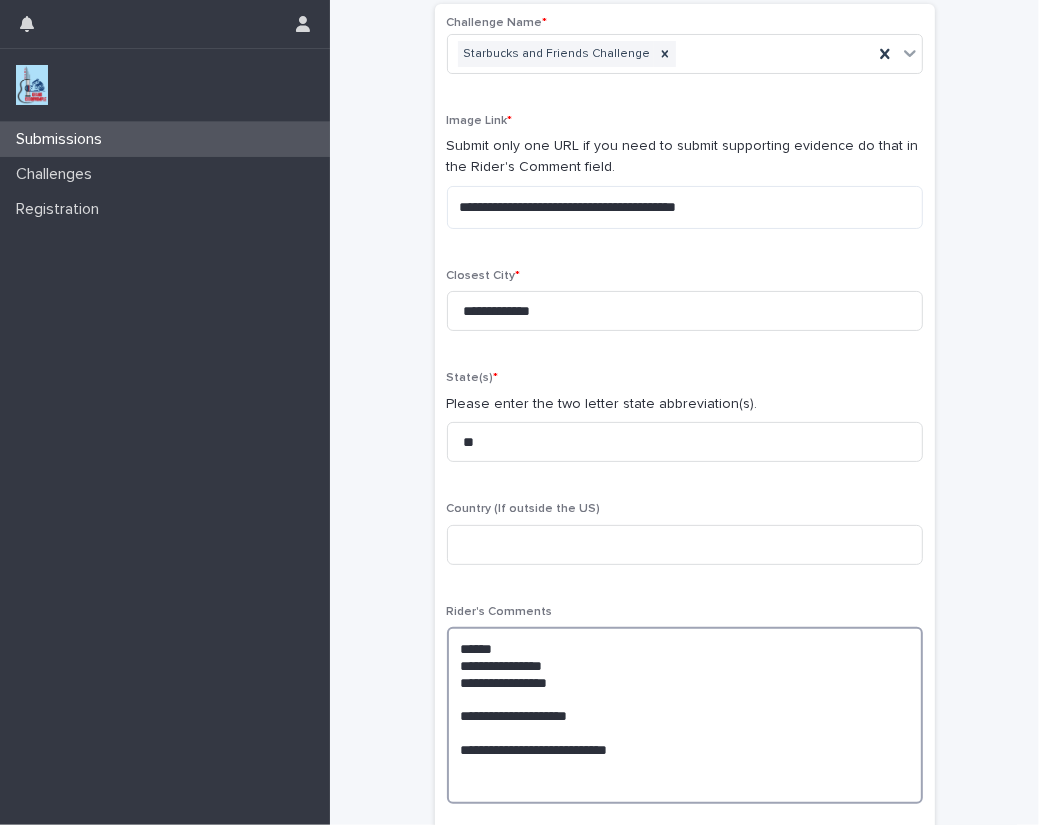 paste on "**********" 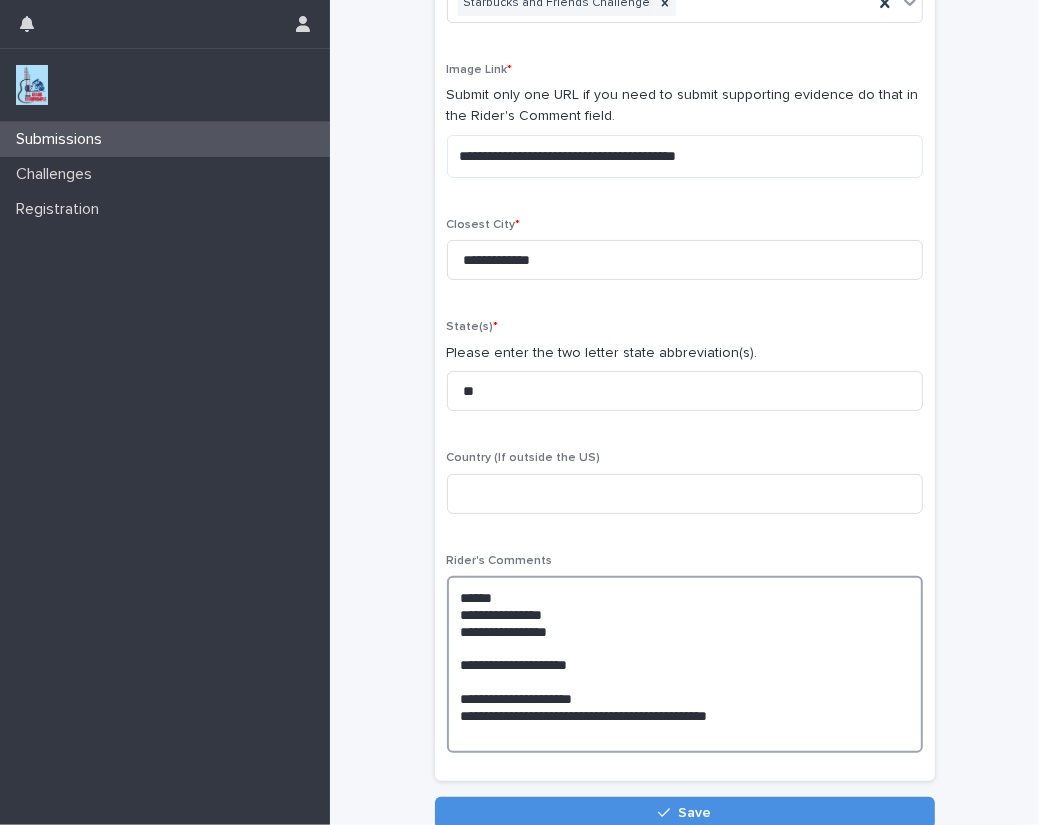 drag, startPoint x: 461, startPoint y: 767, endPoint x: 811, endPoint y: 808, distance: 352.39325 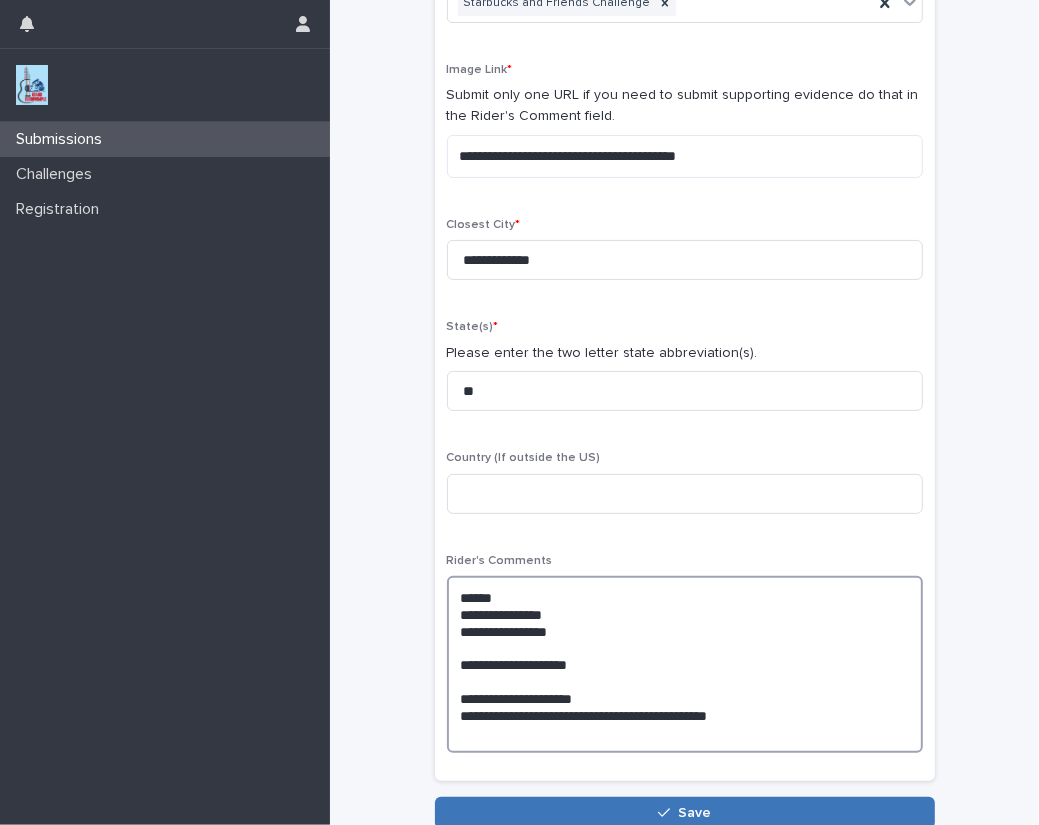 scroll, scrollTop: 174, scrollLeft: 0, axis: vertical 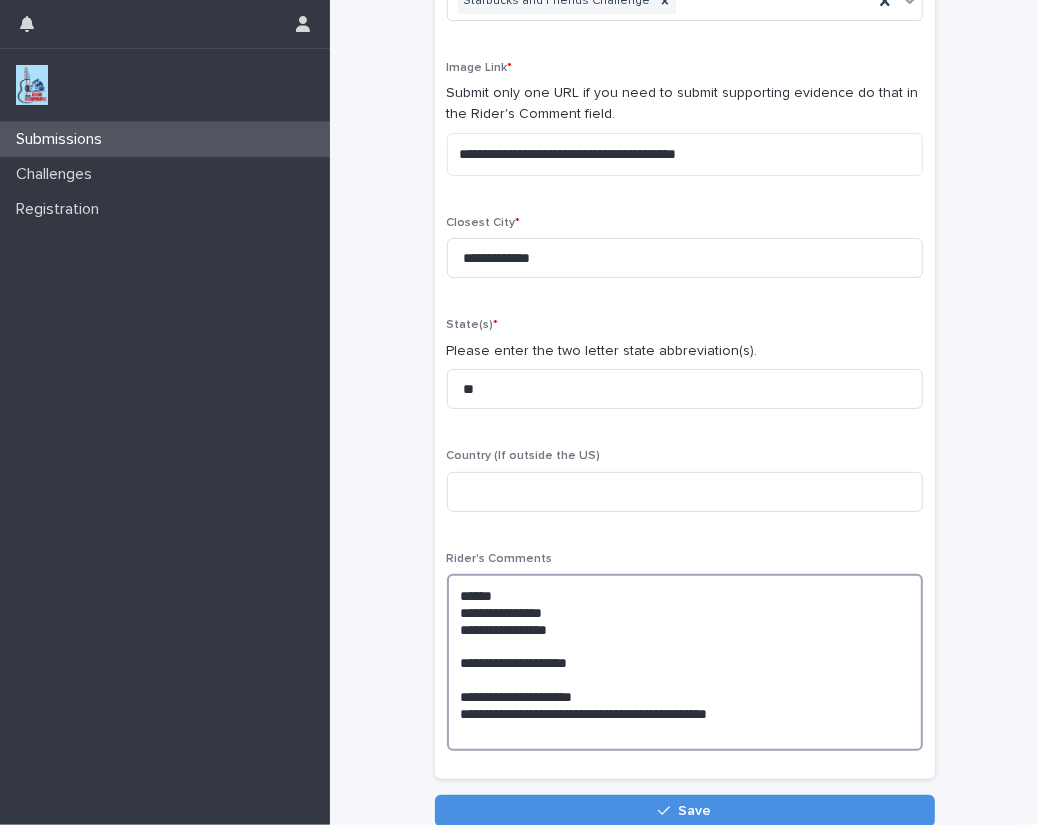 type on "**********" 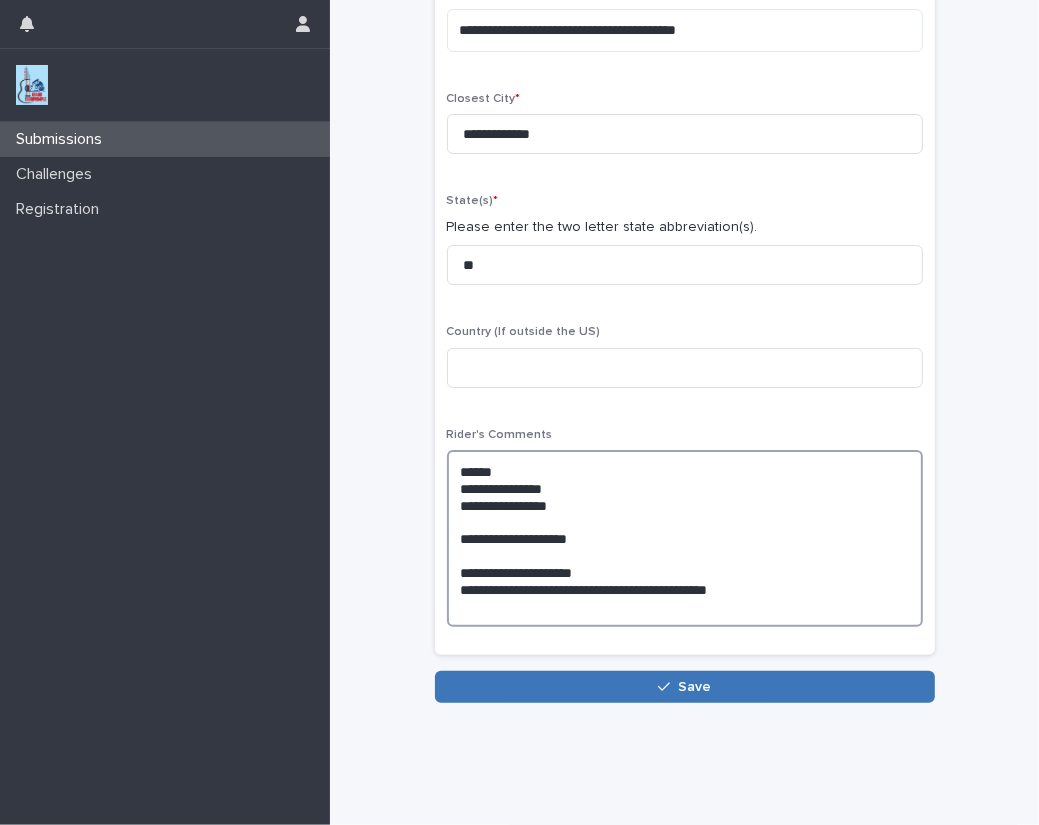 scroll, scrollTop: 326, scrollLeft: 0, axis: vertical 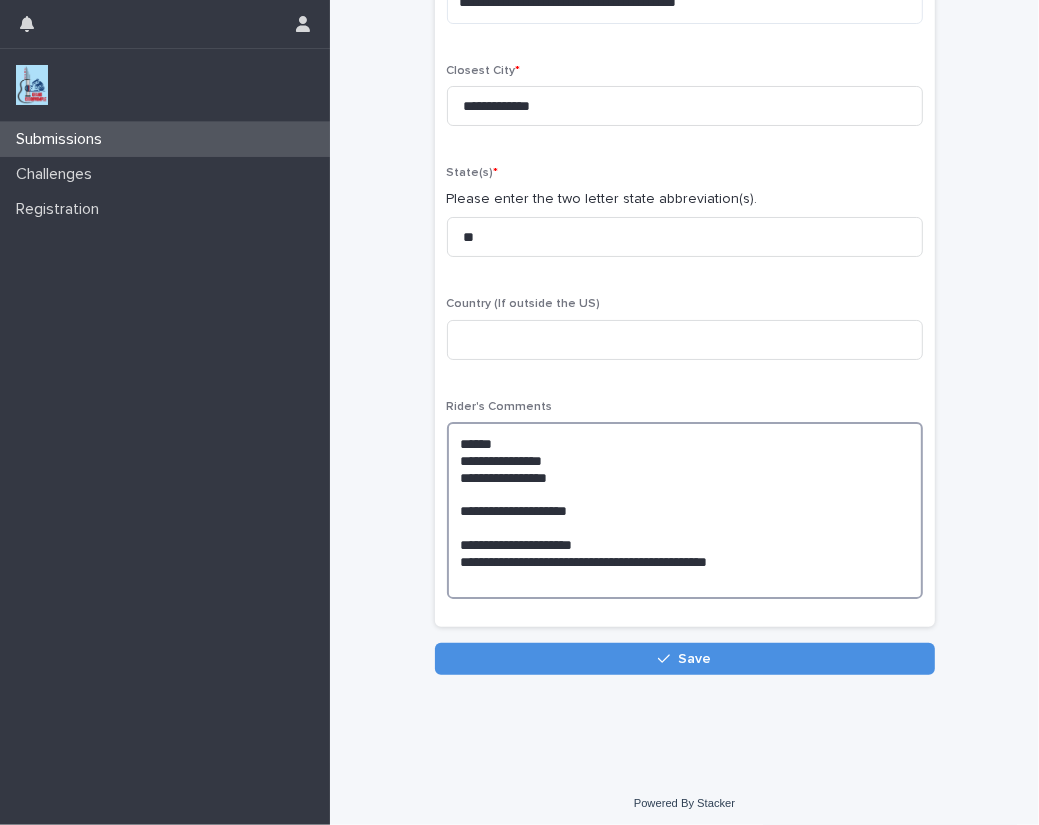 click on "**********" at bounding box center [685, 510] 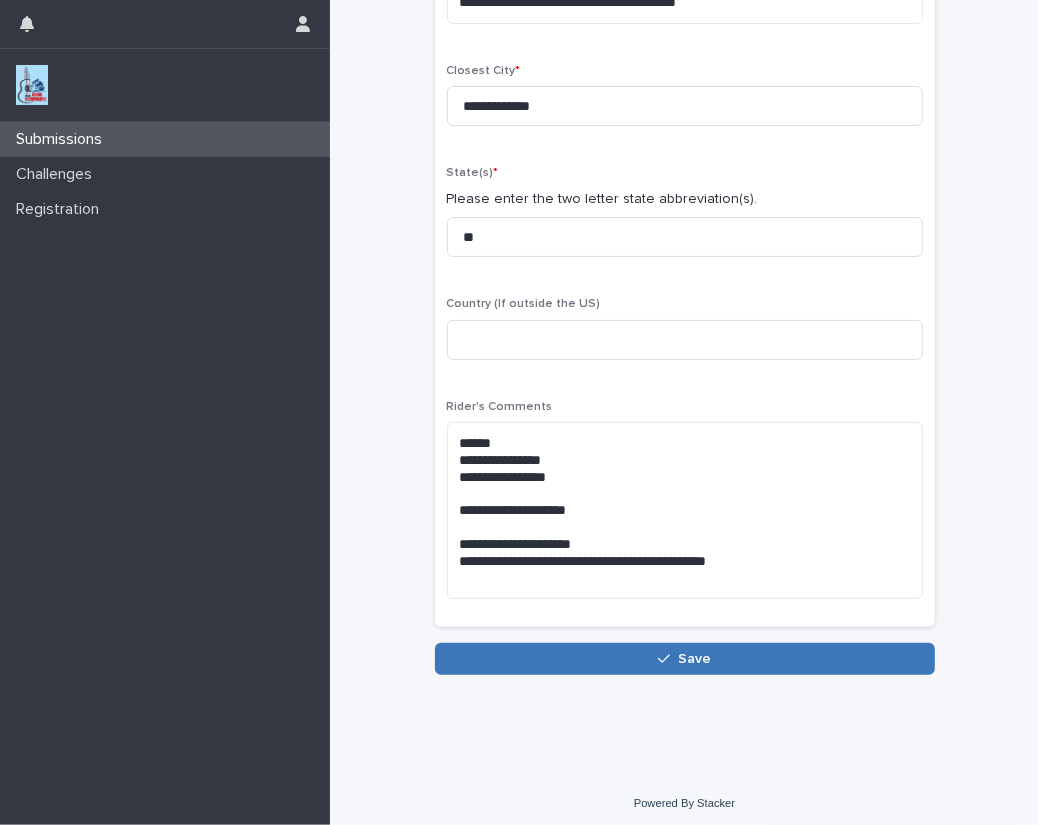 click on "Save" at bounding box center [694, 659] 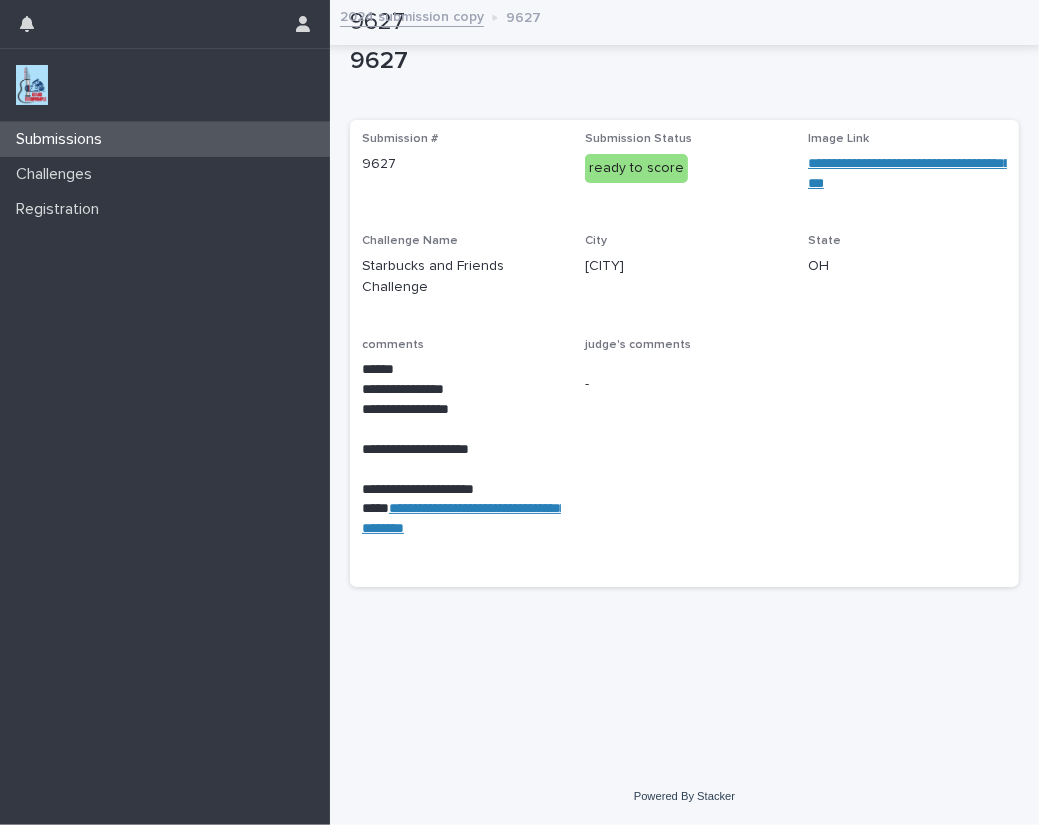 scroll, scrollTop: 0, scrollLeft: 0, axis: both 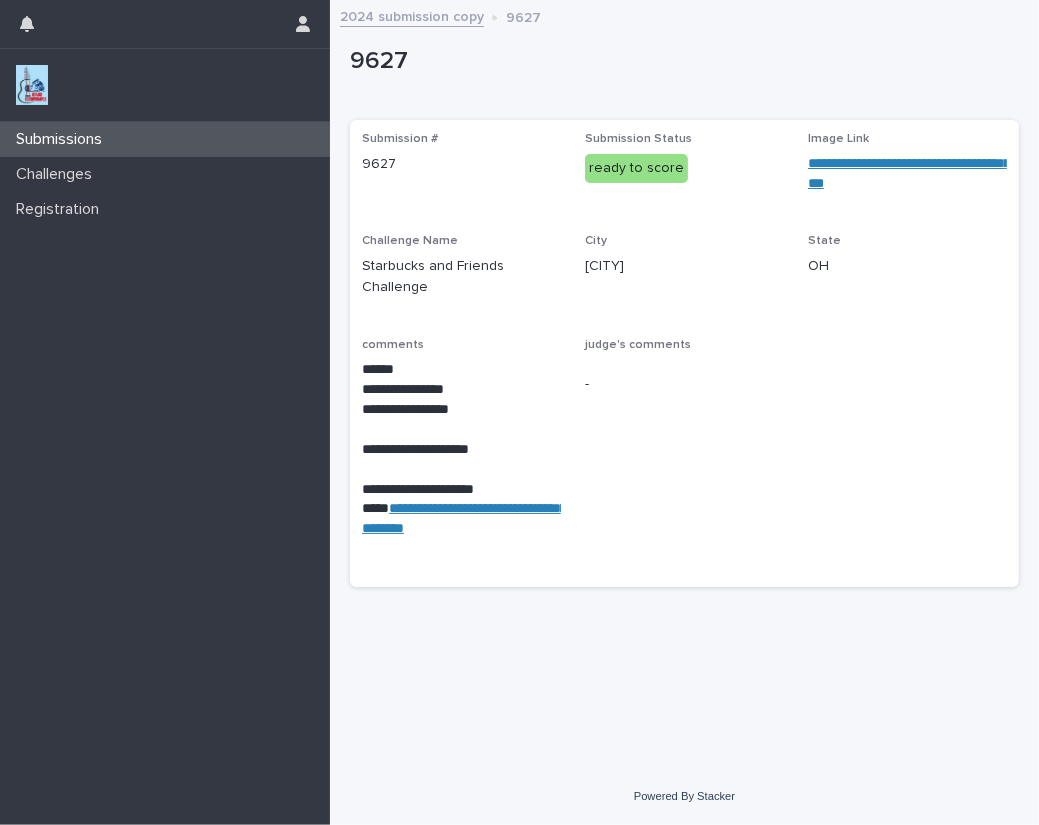 click at bounding box center [32, 85] 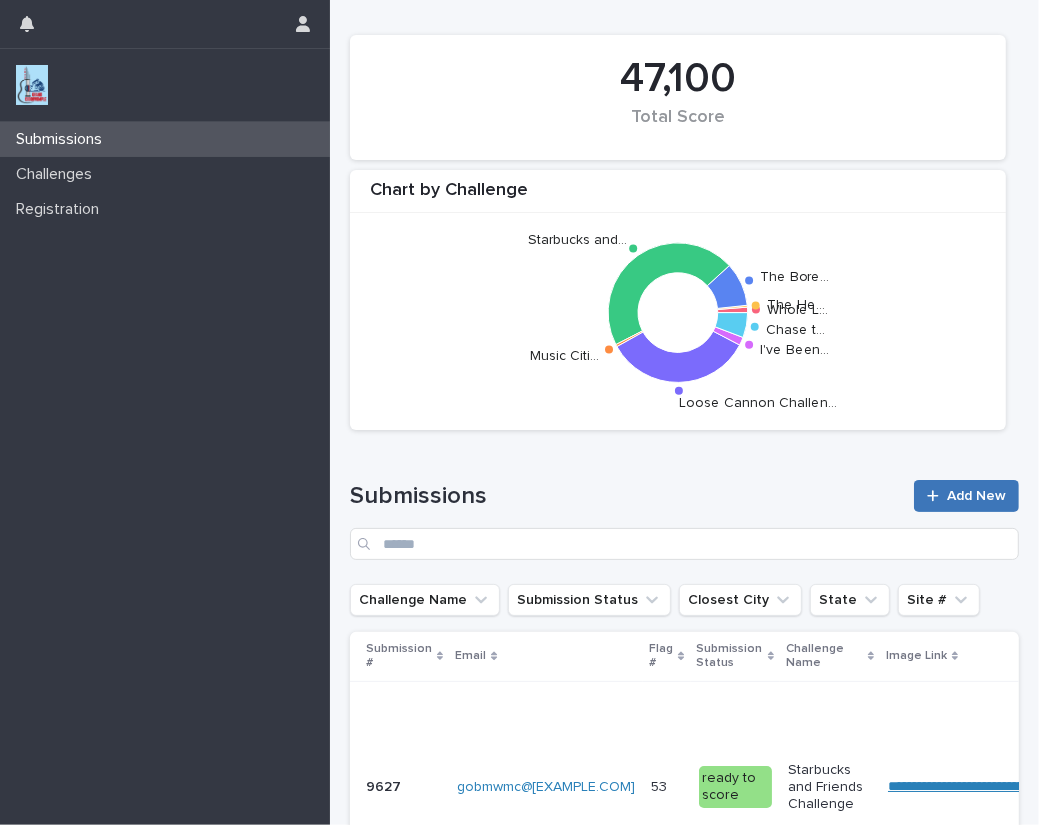 click on "Add New" at bounding box center (976, 496) 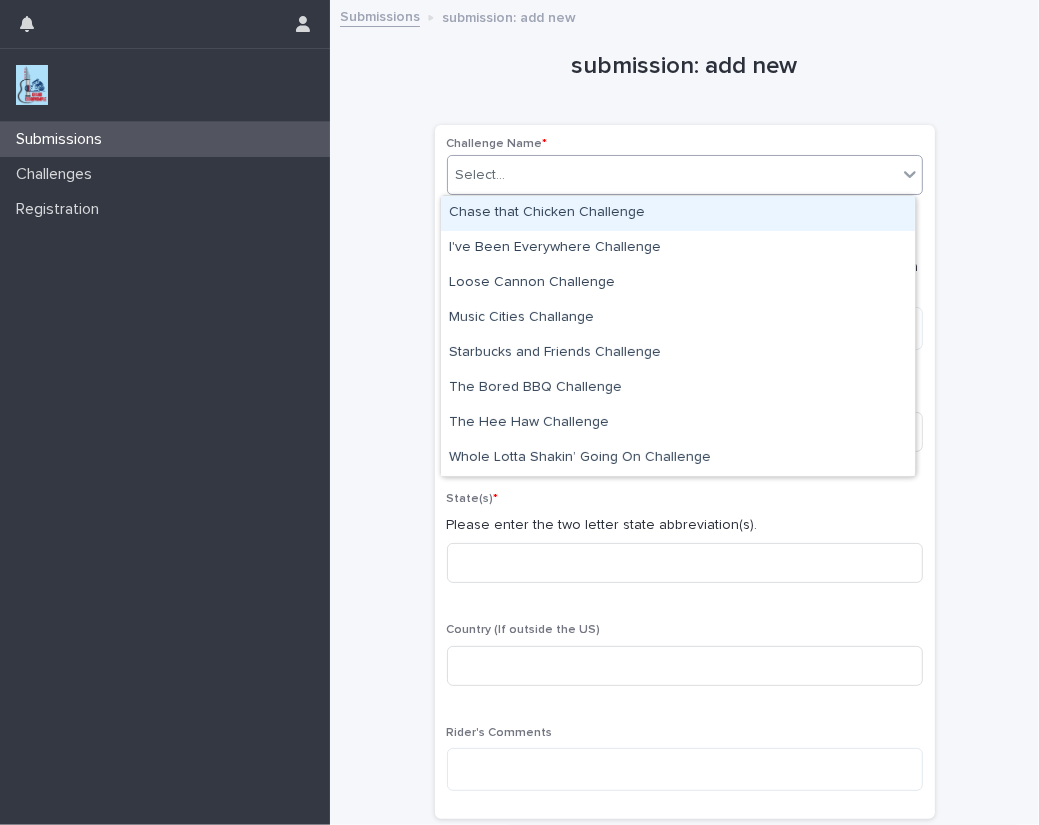 click on "Select..." at bounding box center (672, 175) 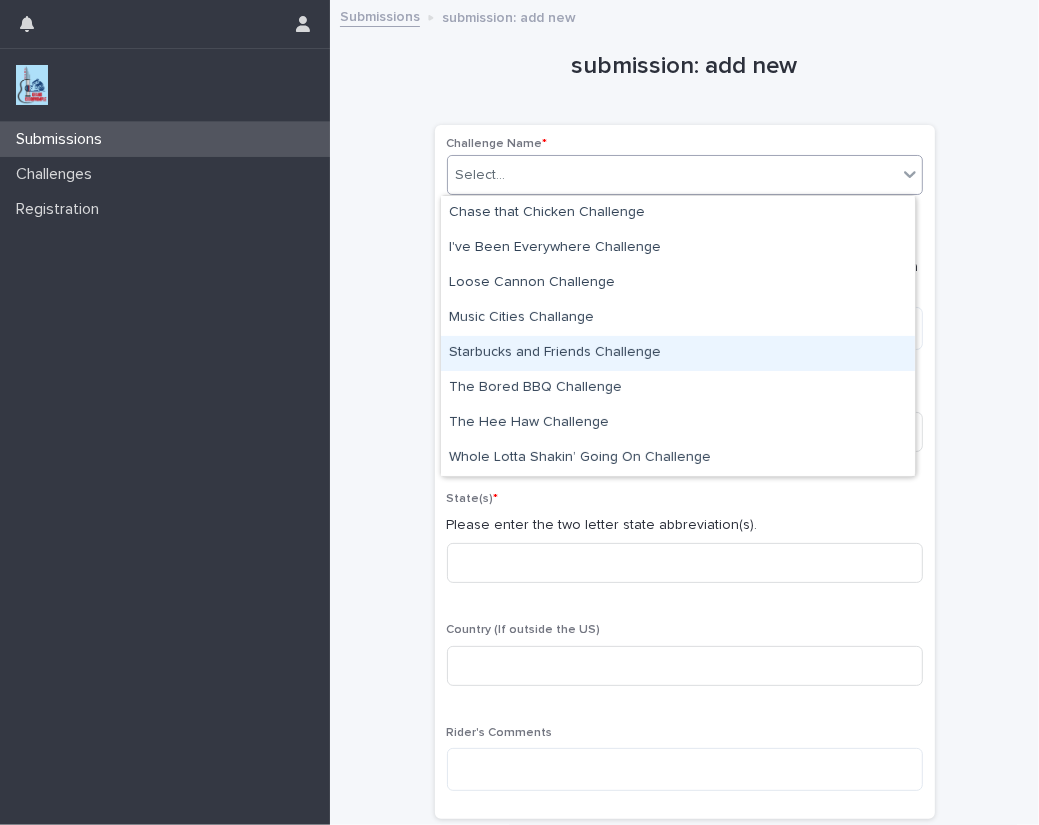 click on "Starbucks and Friends Challenge" at bounding box center [678, 353] 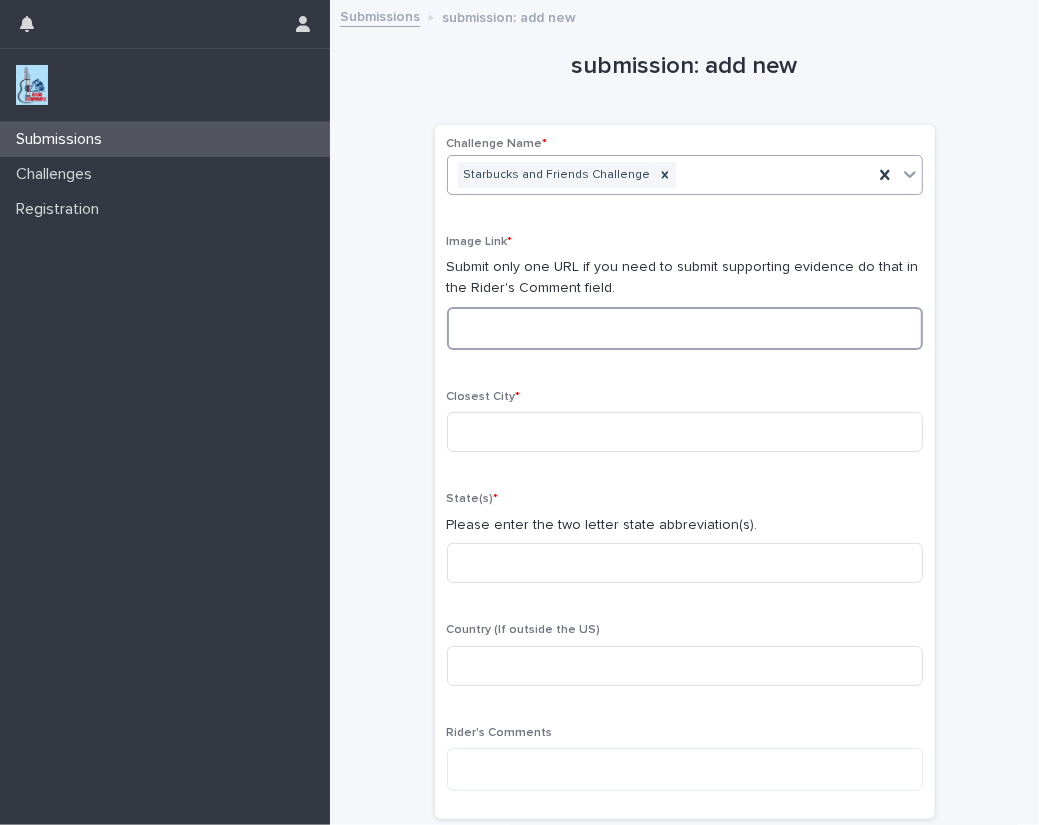 click at bounding box center (685, 328) 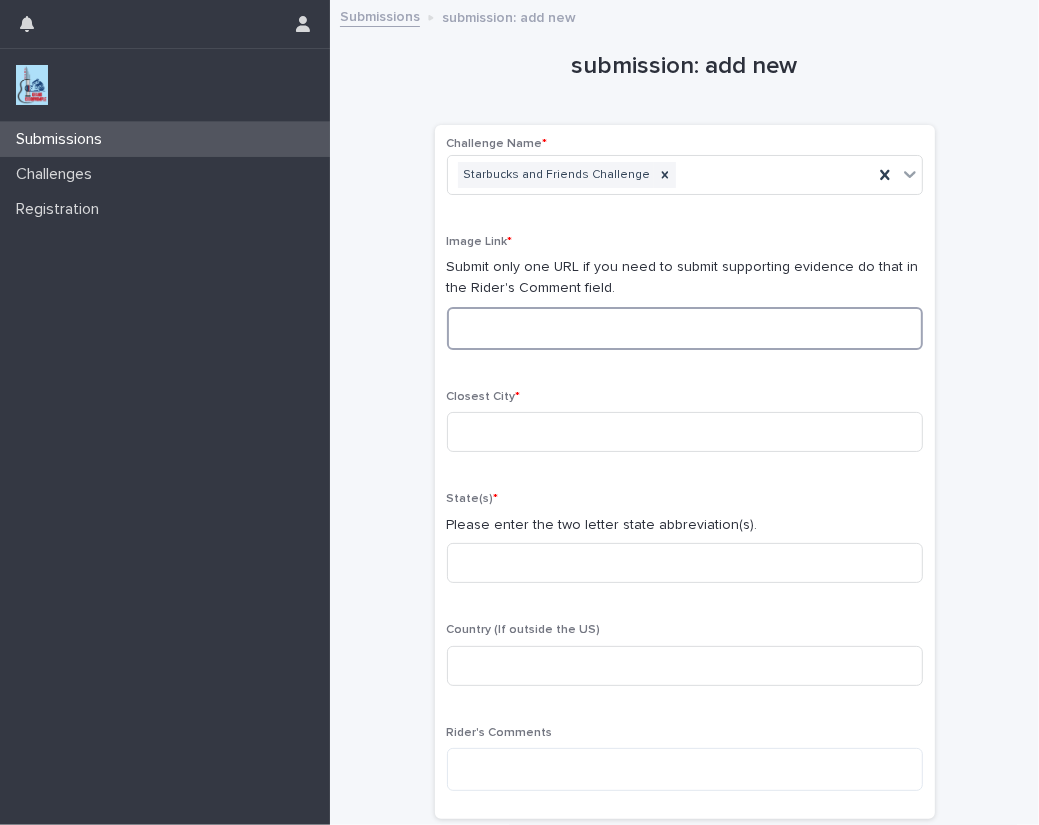 paste on "**********" 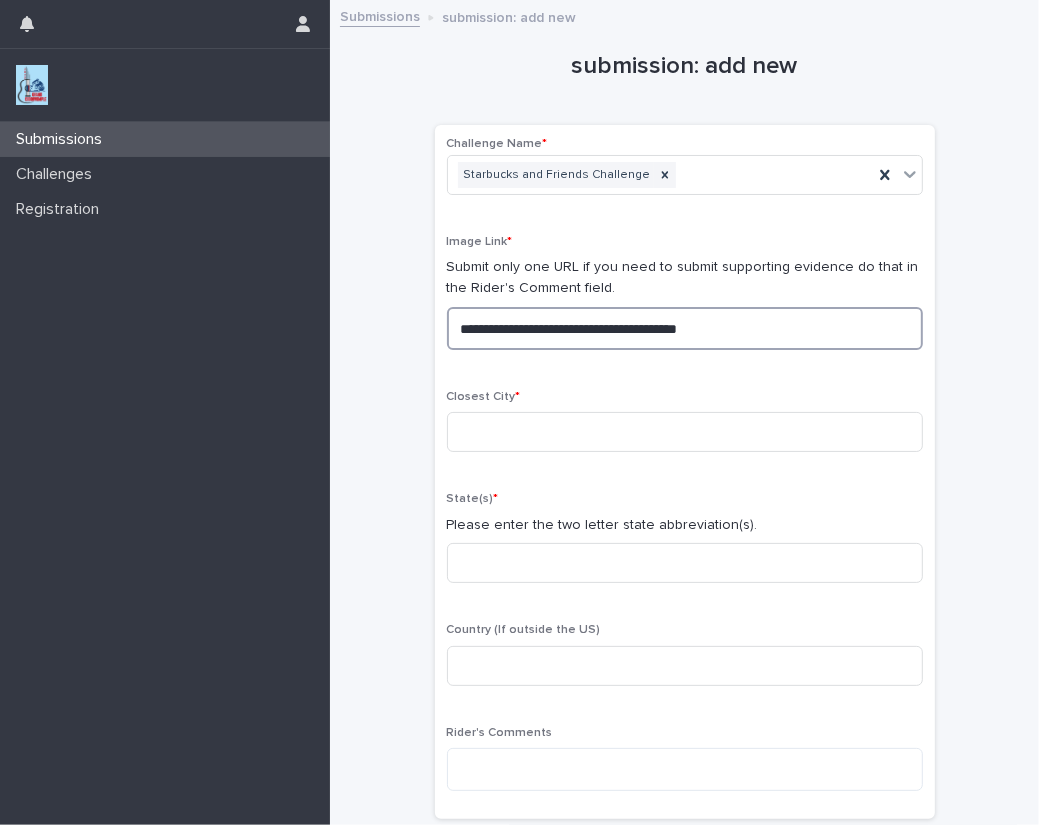 drag, startPoint x: 789, startPoint y: 337, endPoint x: 249, endPoint y: 293, distance: 541.7896 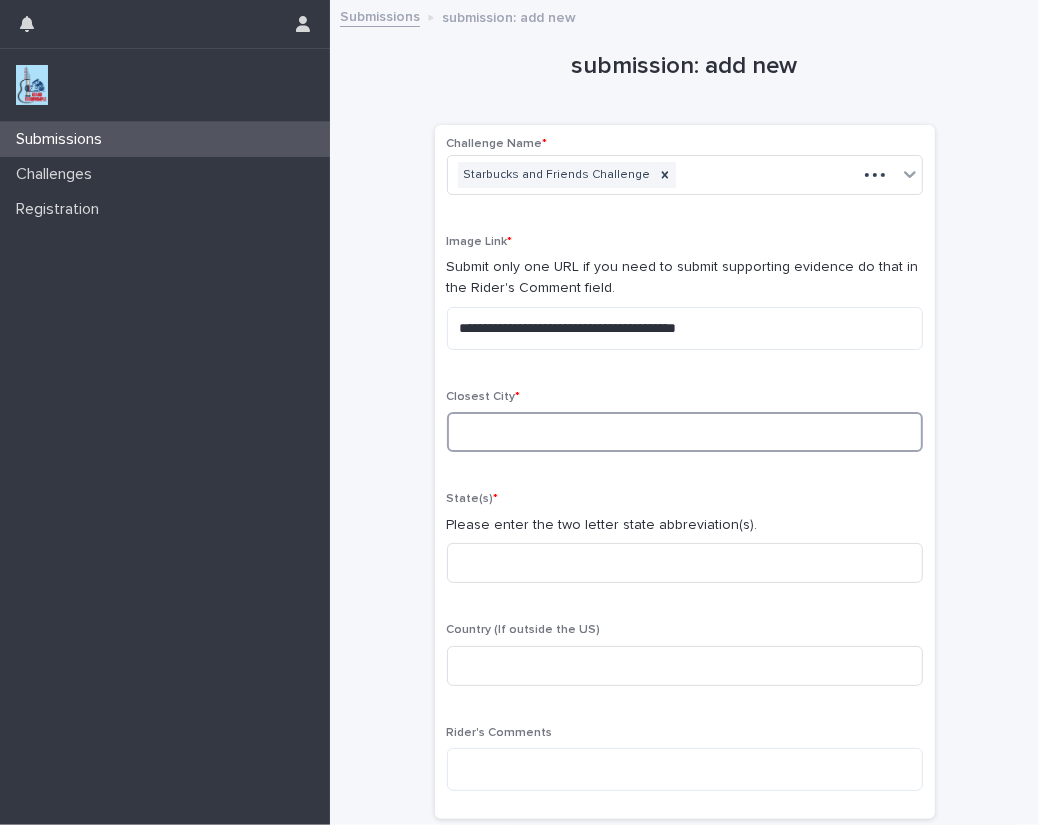 click at bounding box center (685, 432) 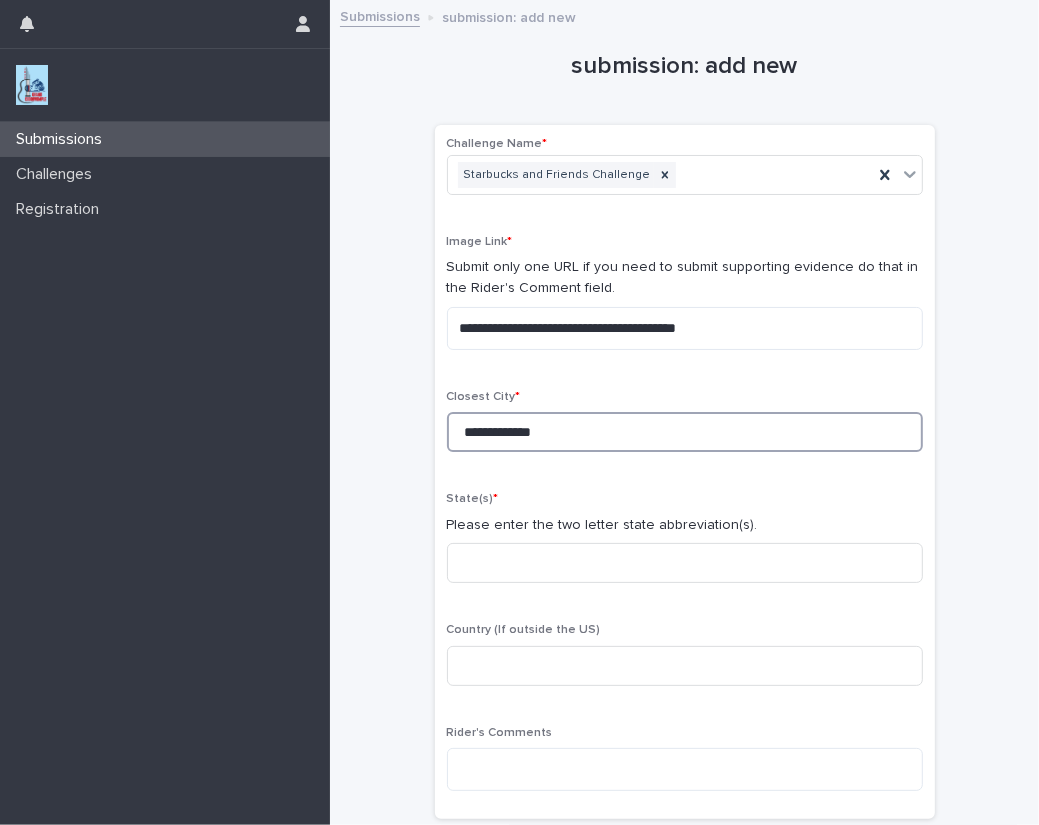 type on "**********" 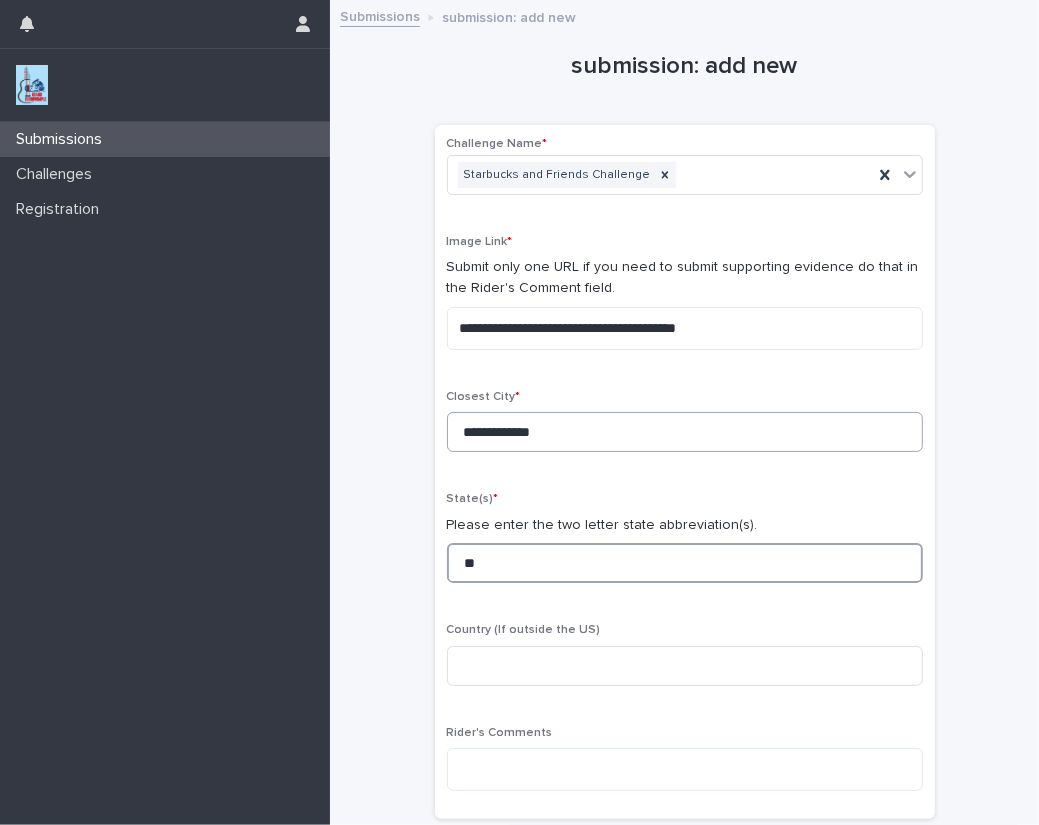 type on "**" 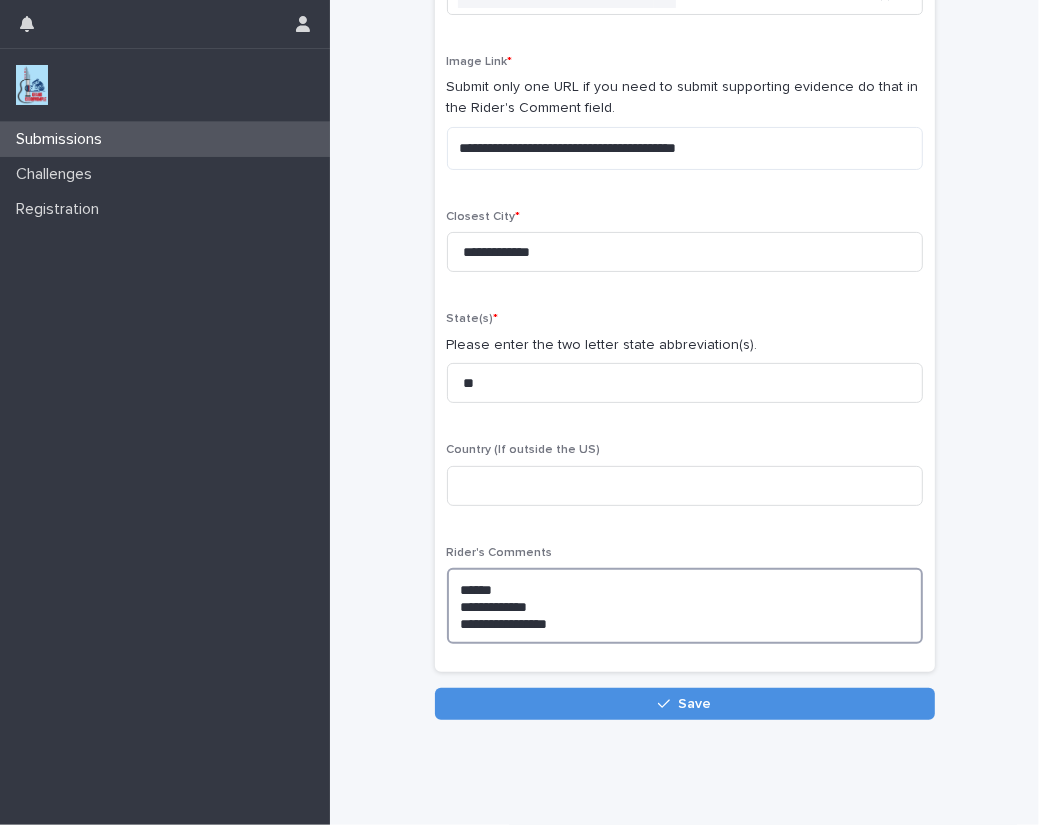 scroll, scrollTop: 181, scrollLeft: 0, axis: vertical 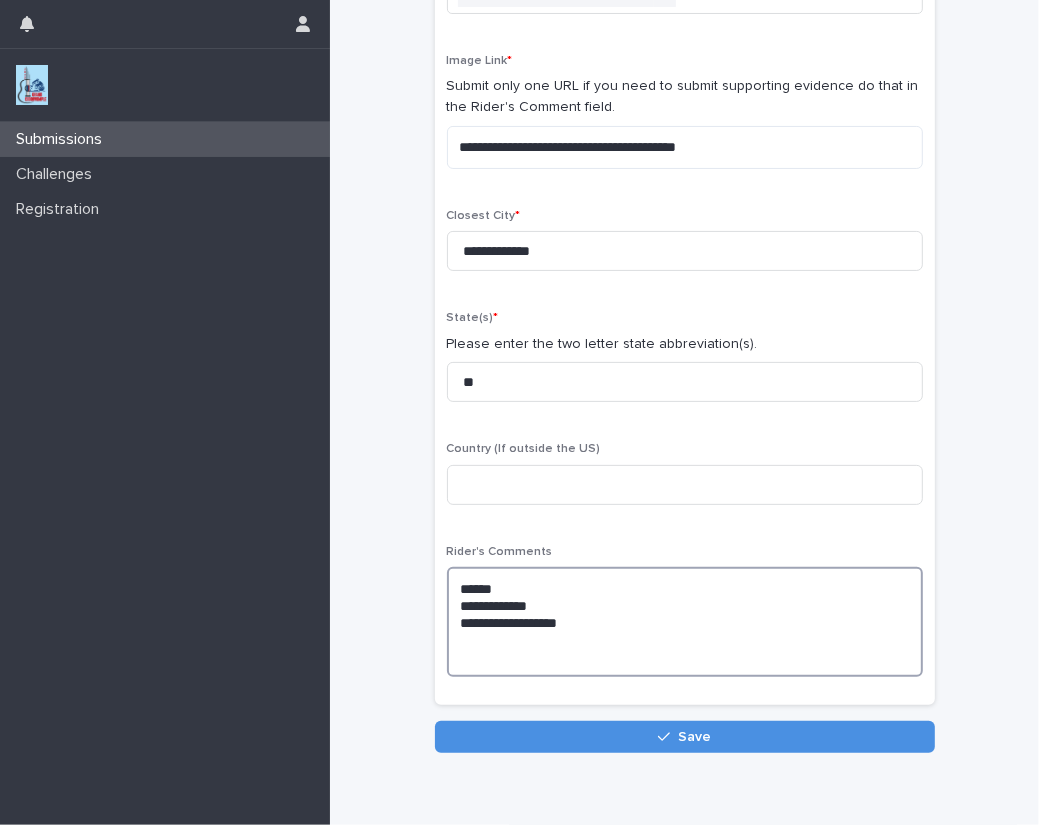 click on "**********" at bounding box center (685, 622) 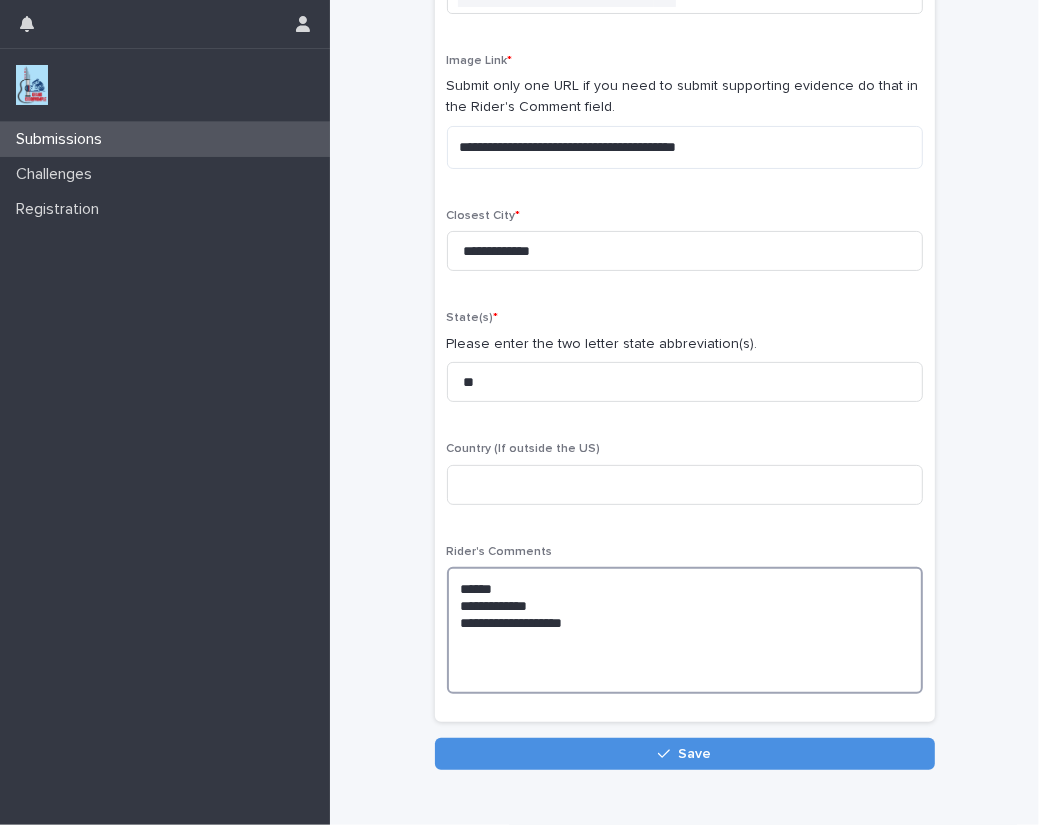 paste on "**********" 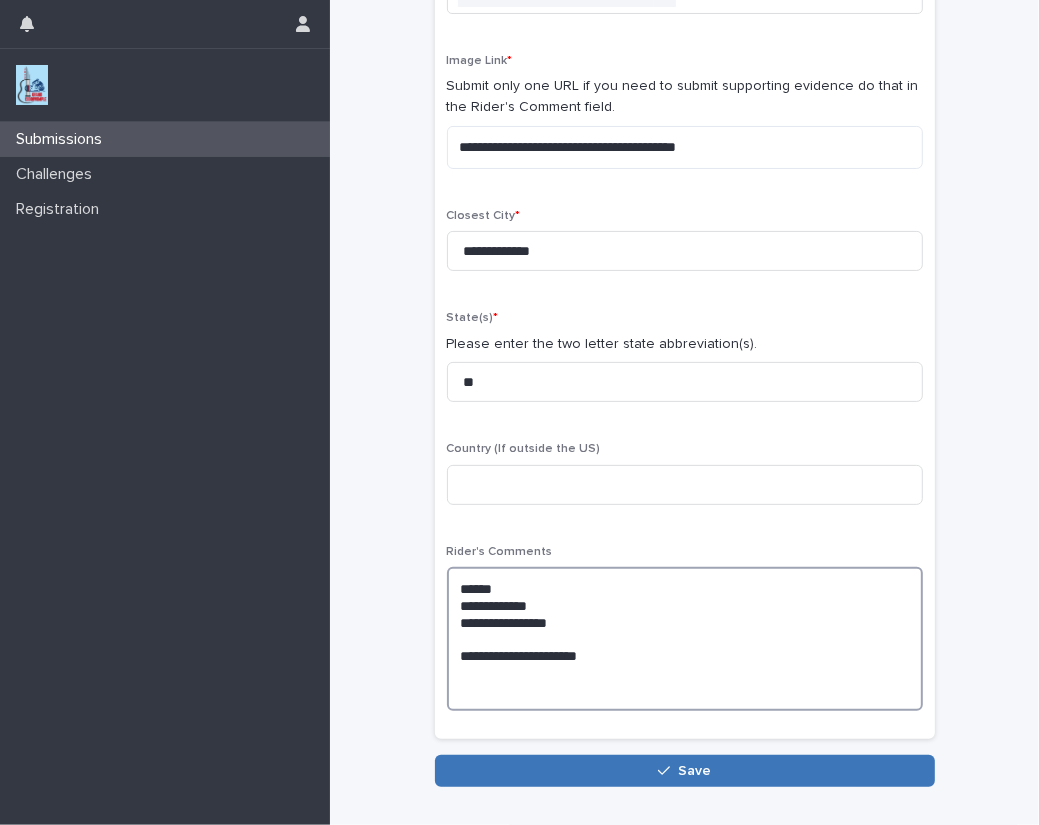 type on "**********" 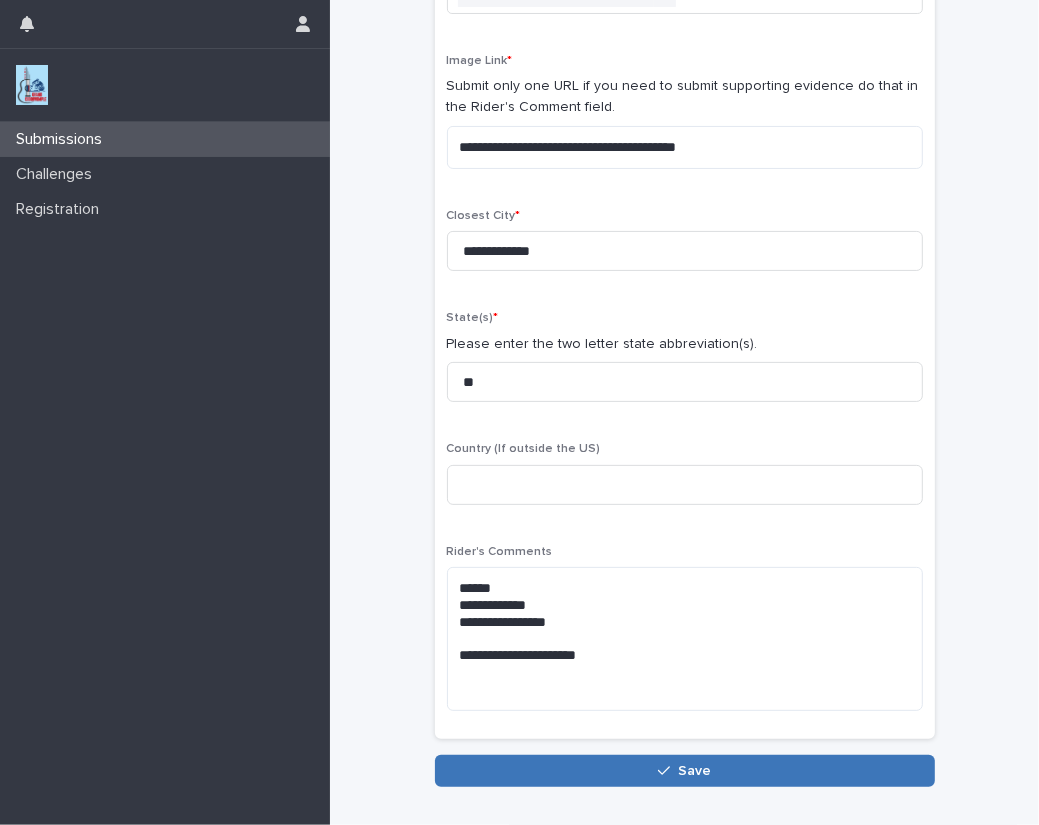 click on "Save" at bounding box center [685, 771] 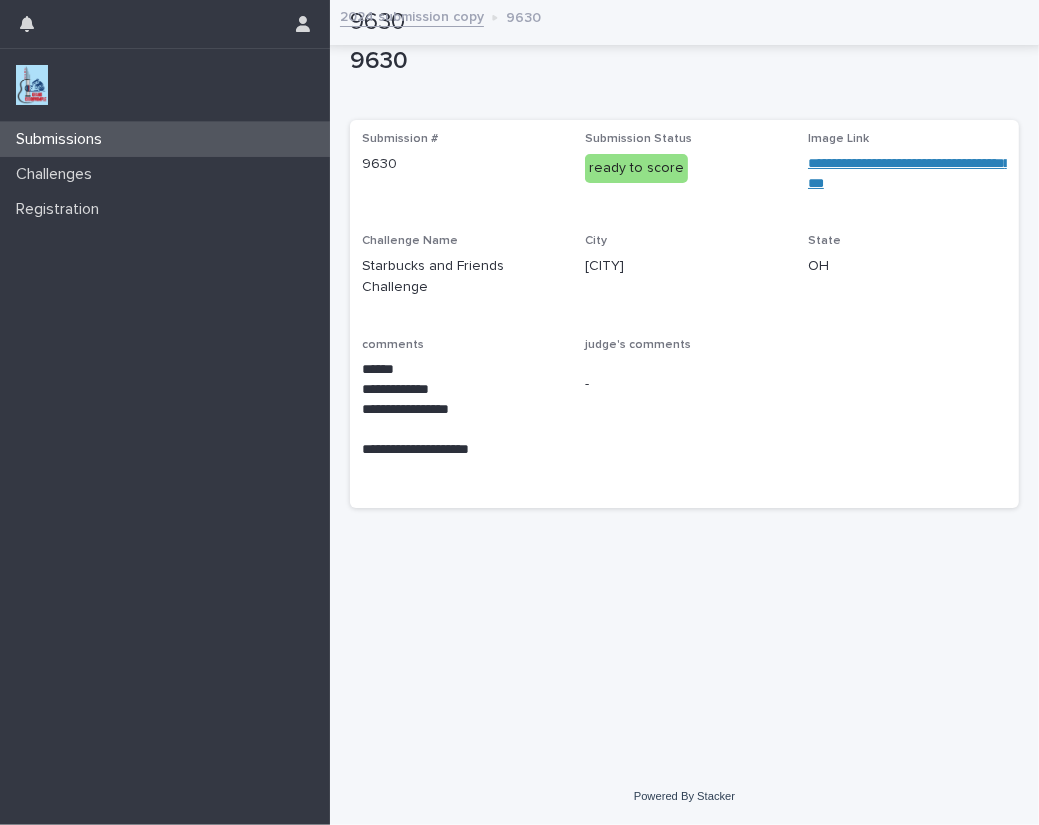 scroll, scrollTop: 0, scrollLeft: 0, axis: both 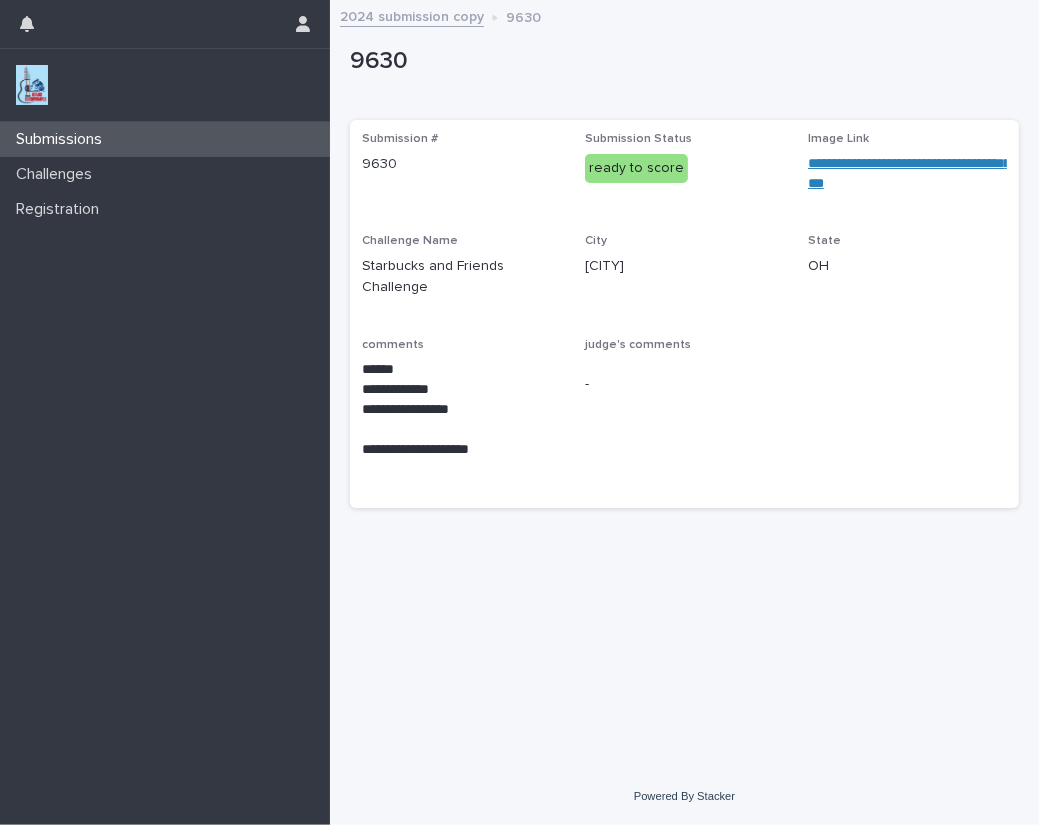 click at bounding box center (32, 85) 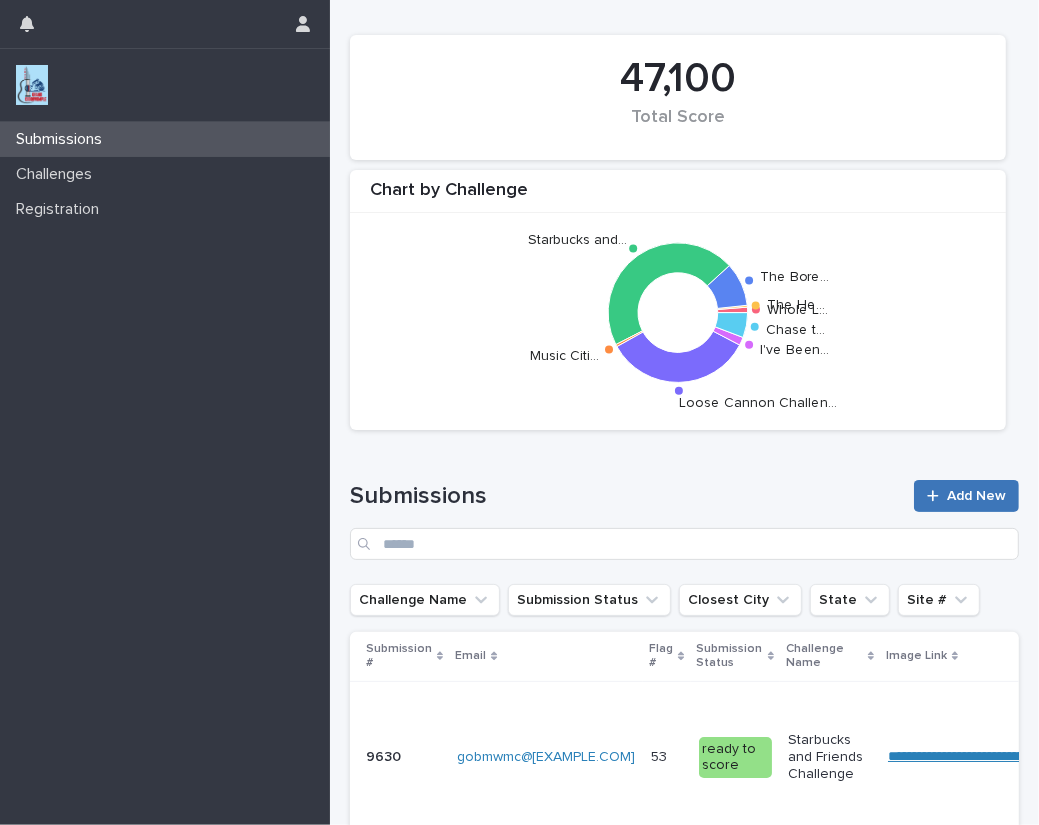 click on "Add New" at bounding box center (976, 496) 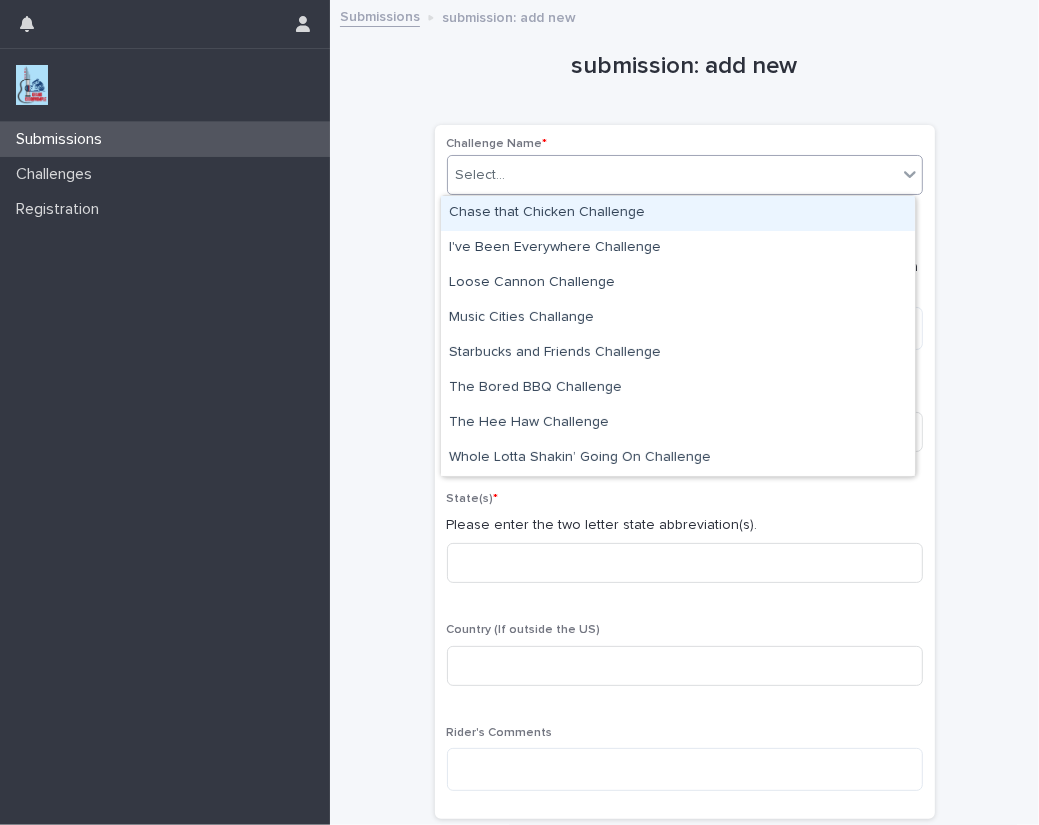 click on "Select..." at bounding box center (481, 175) 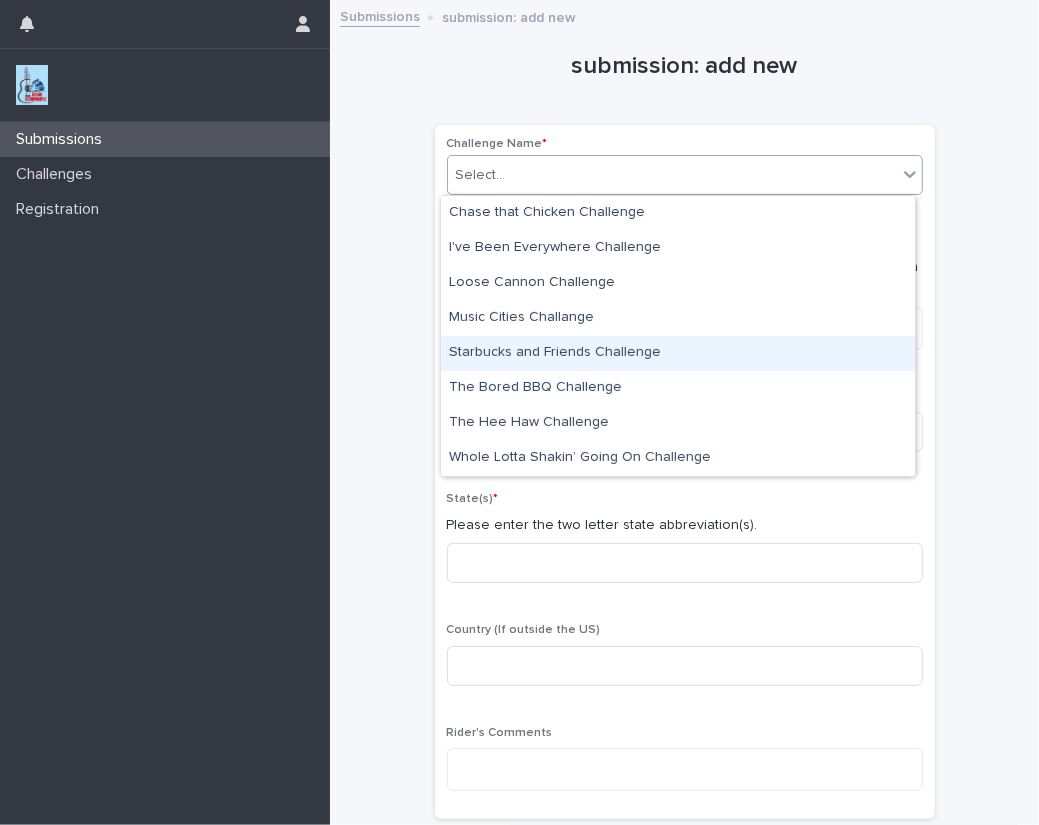 click on "Starbucks and Friends Challenge" at bounding box center [678, 353] 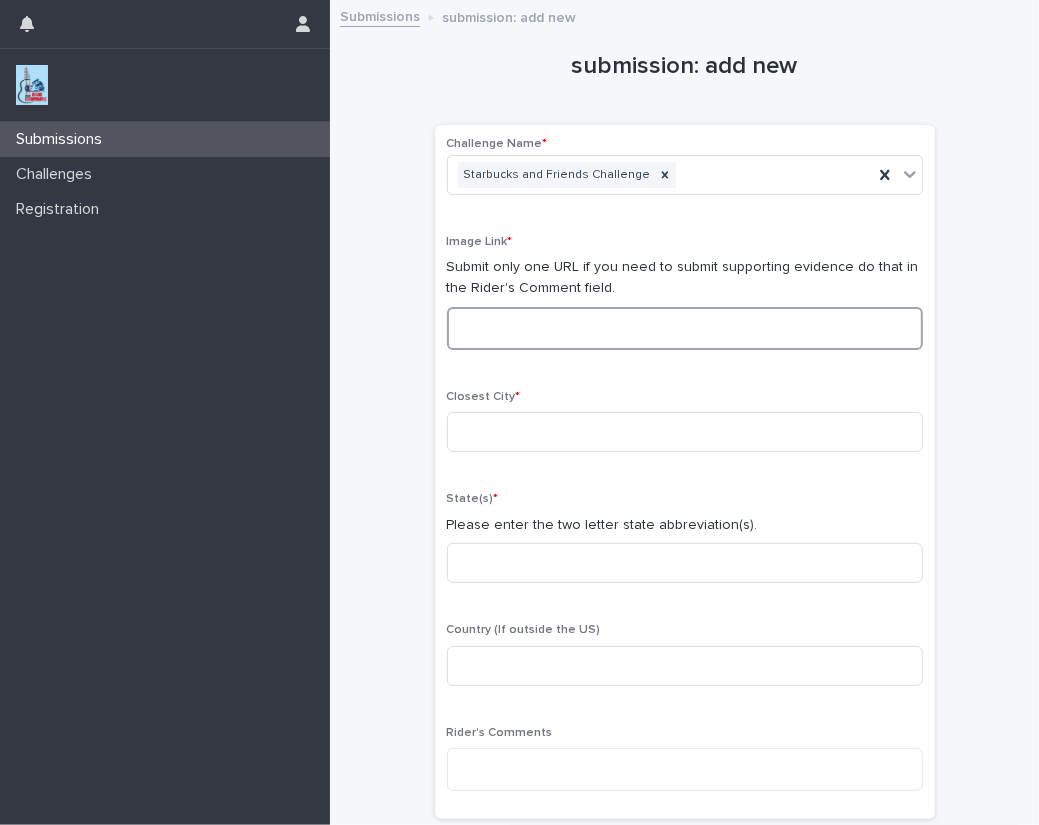 click at bounding box center [685, 328] 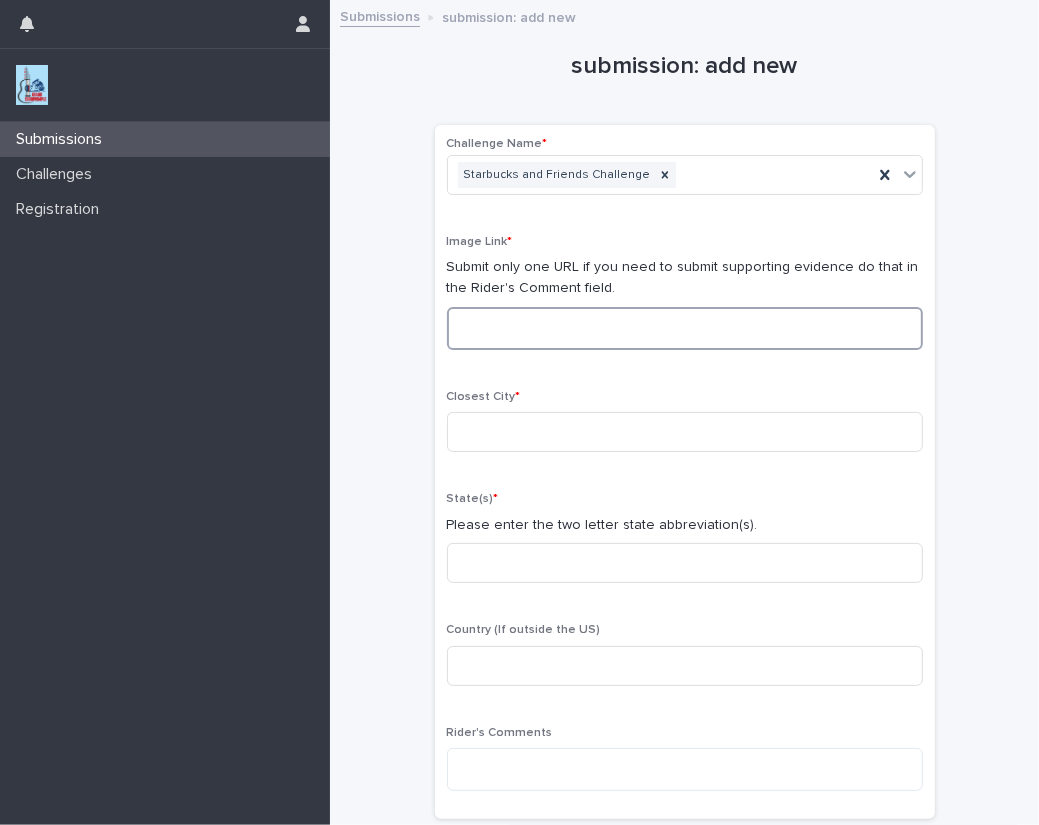 paste on "**********" 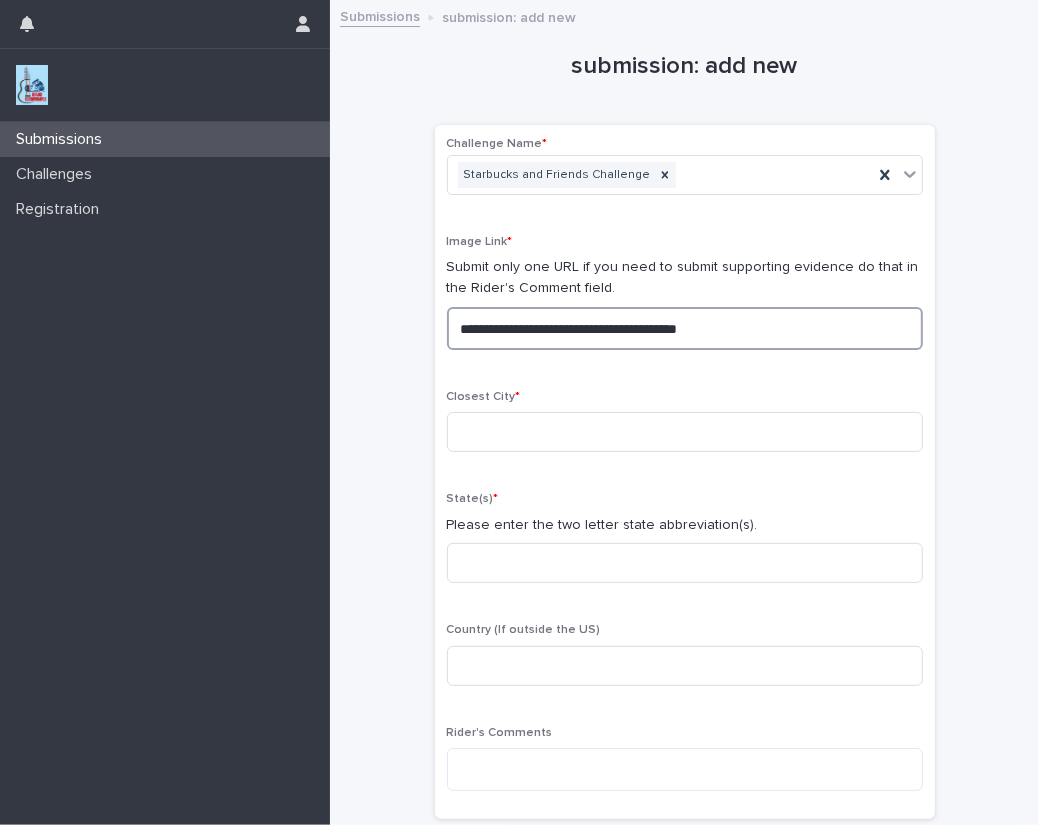 drag, startPoint x: 641, startPoint y: 316, endPoint x: -1, endPoint y: 259, distance: 644.5254 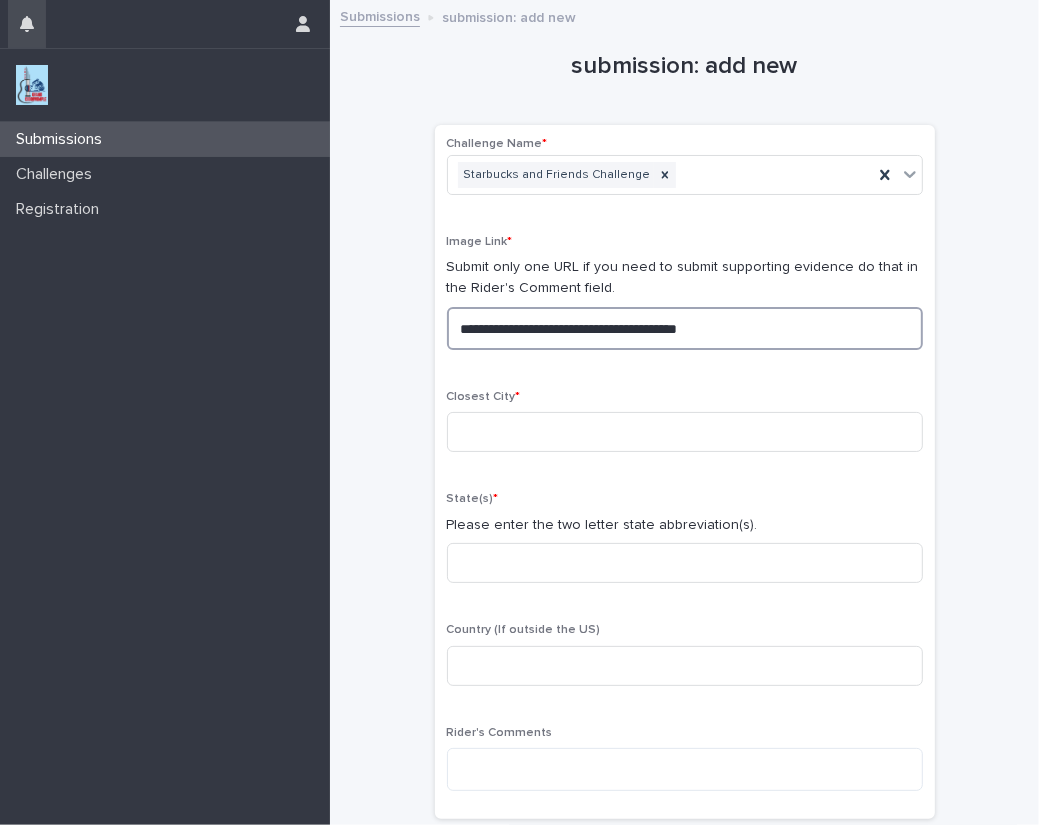 type on "**********" 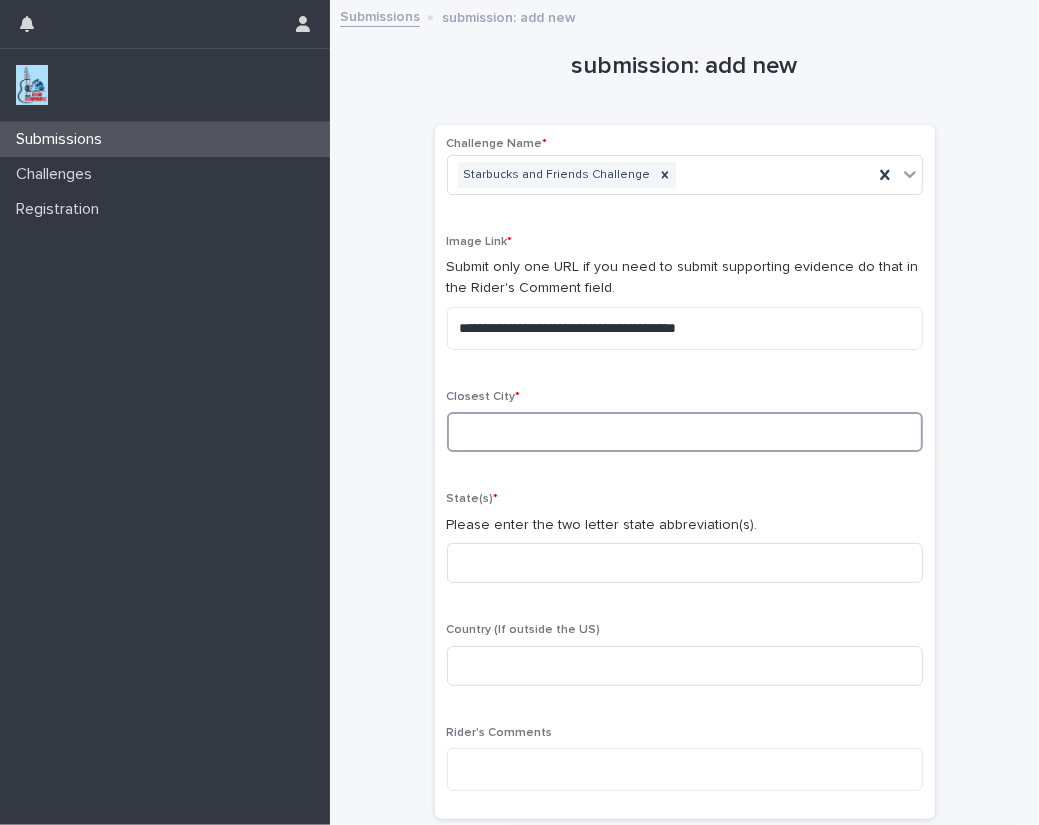 click at bounding box center [685, 432] 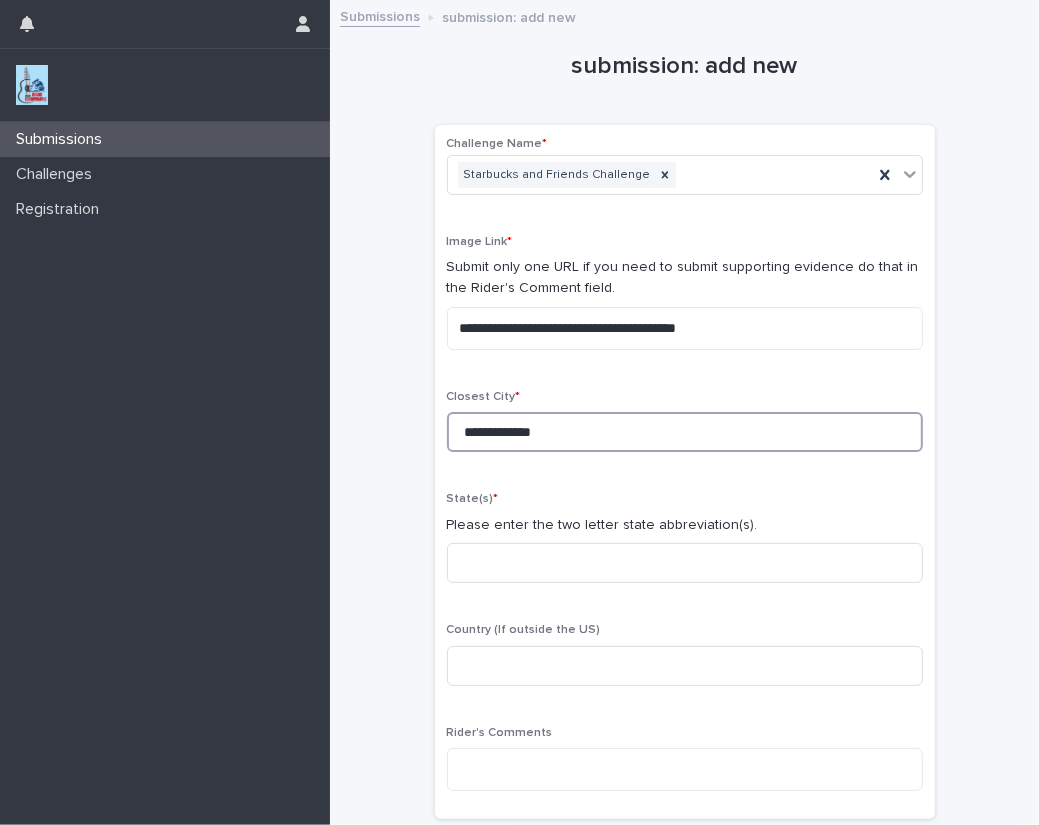 type on "**********" 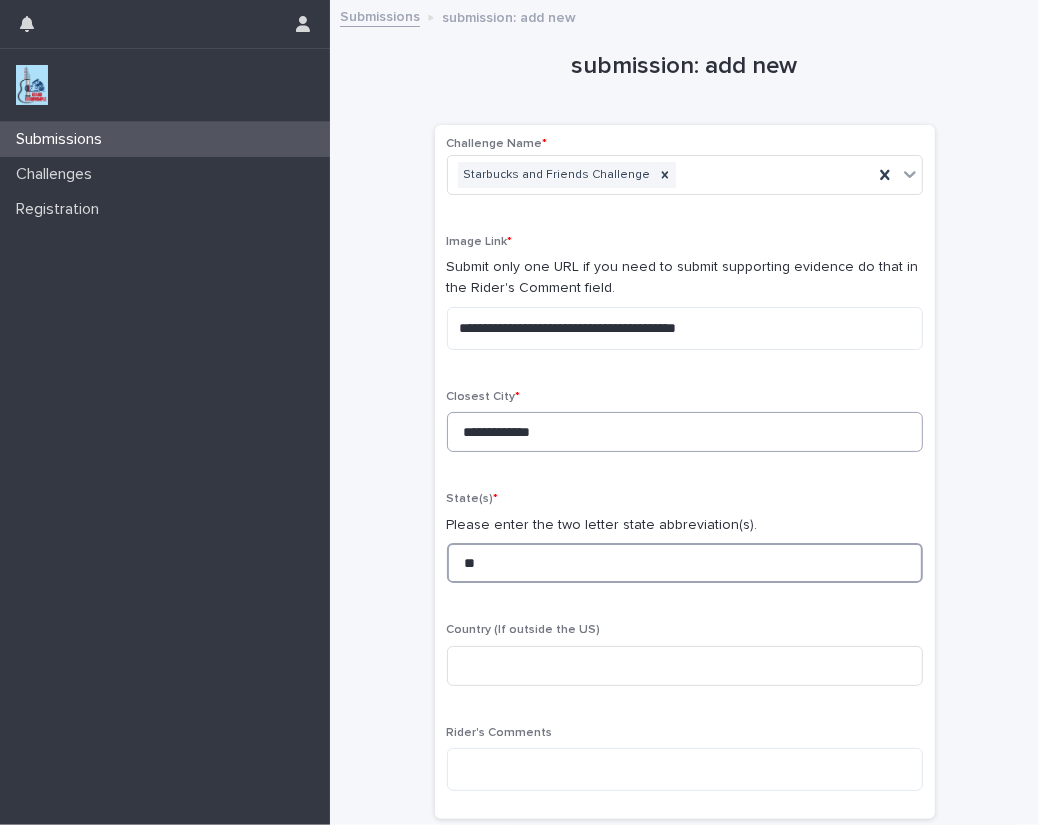 type on "**" 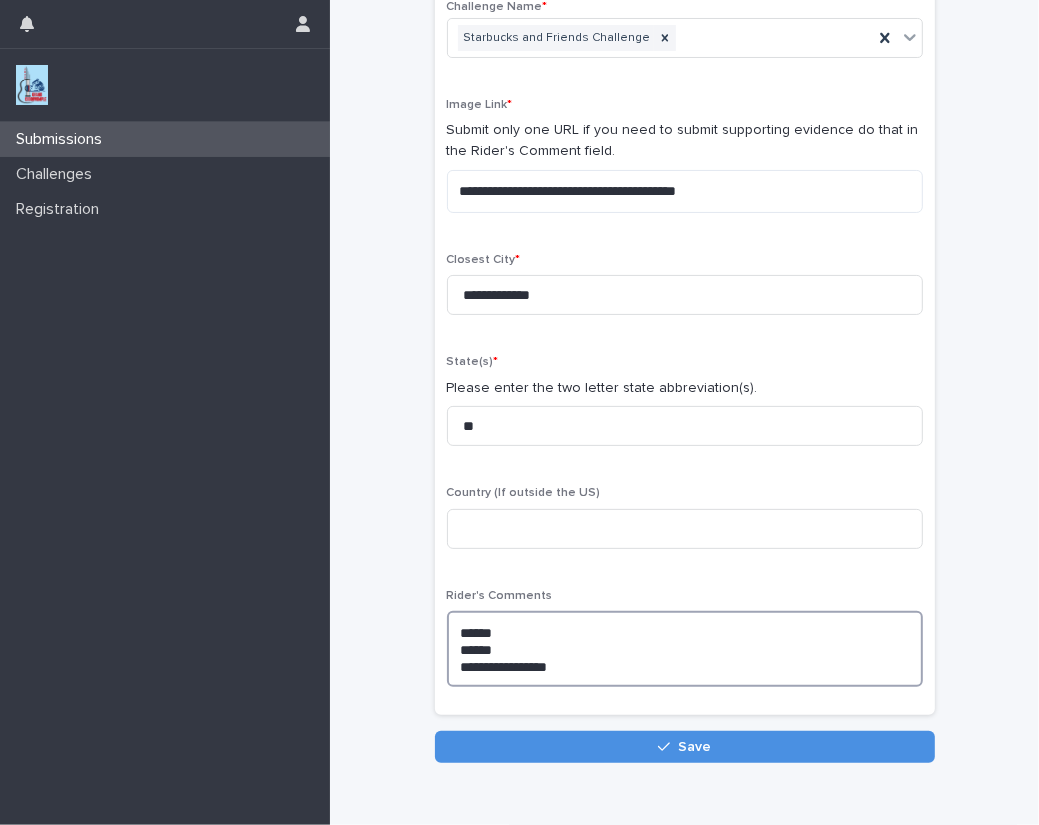 scroll, scrollTop: 151, scrollLeft: 0, axis: vertical 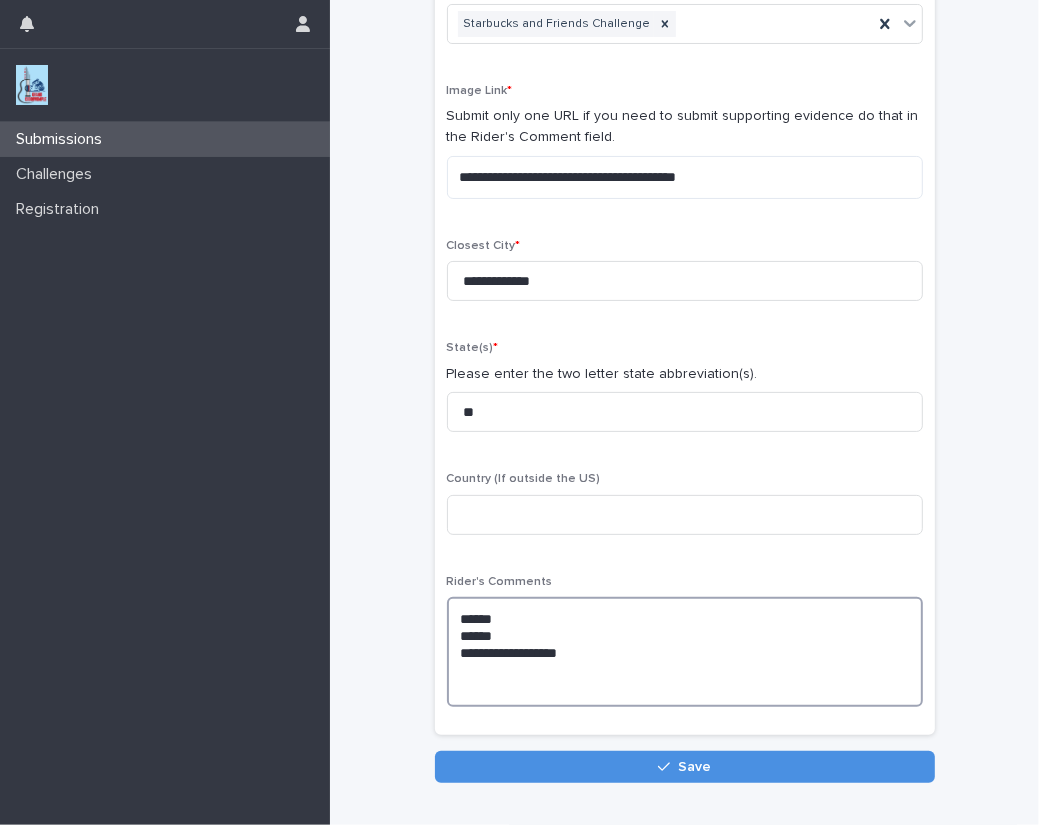click on "**********" at bounding box center [685, 652] 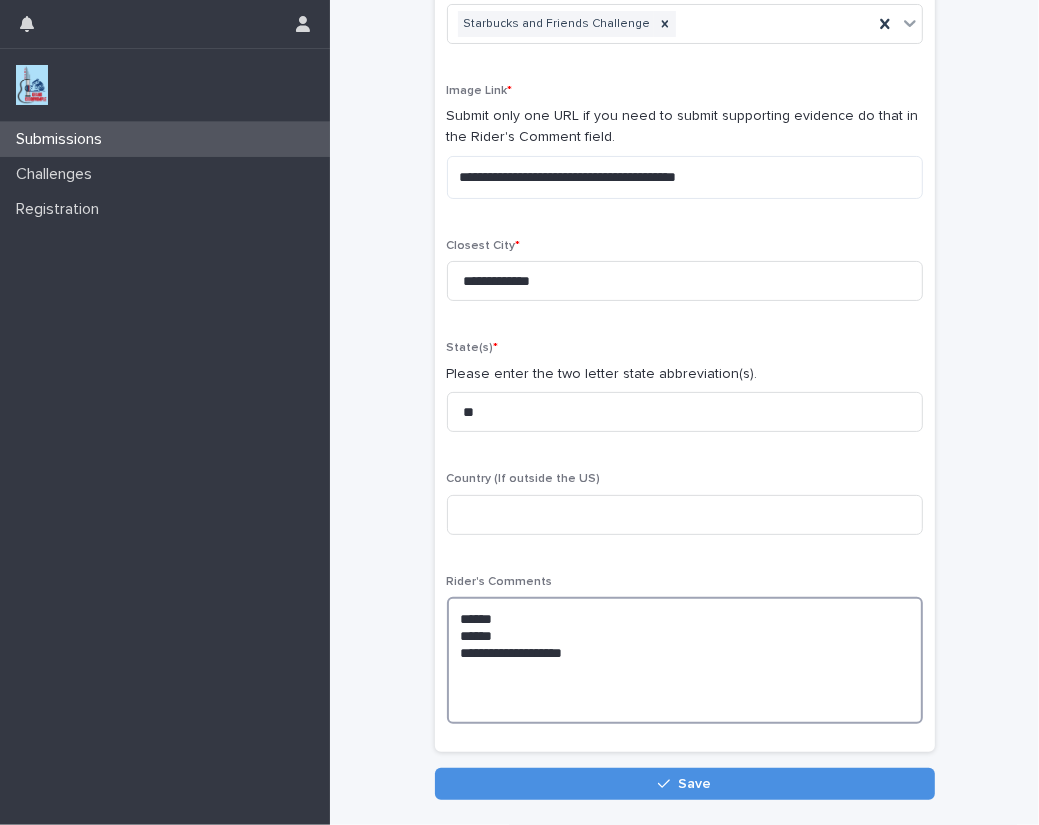 paste on "**********" 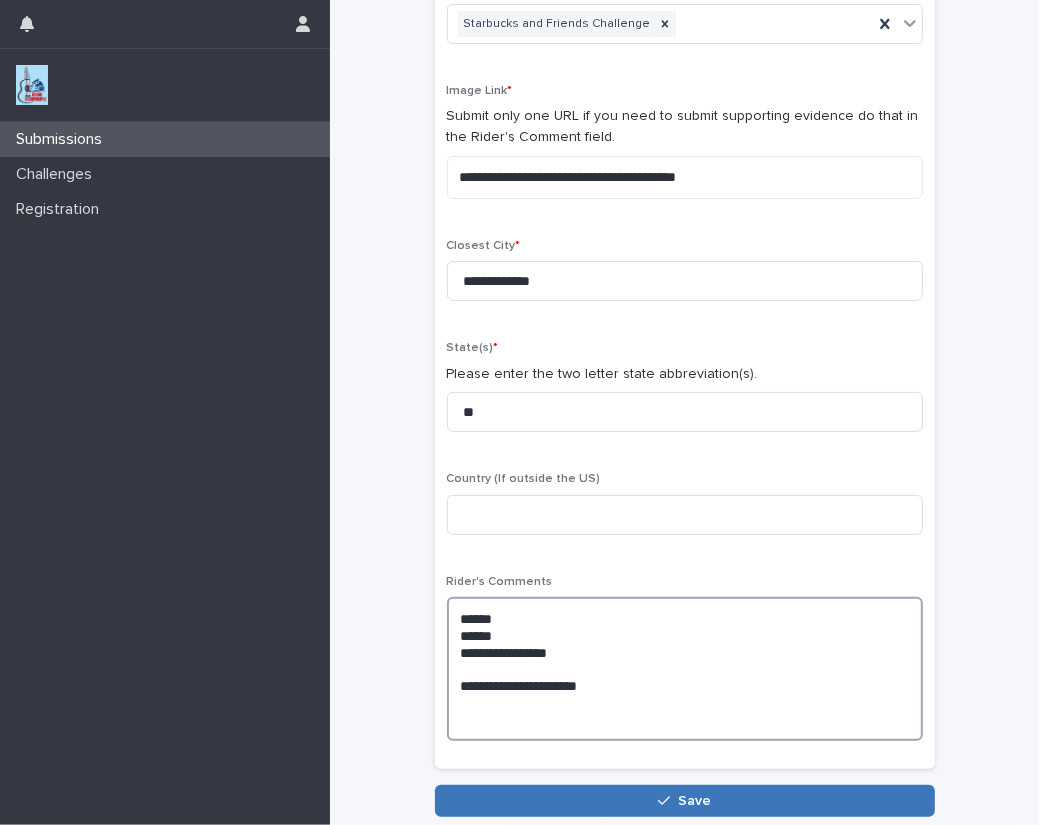 type on "**********" 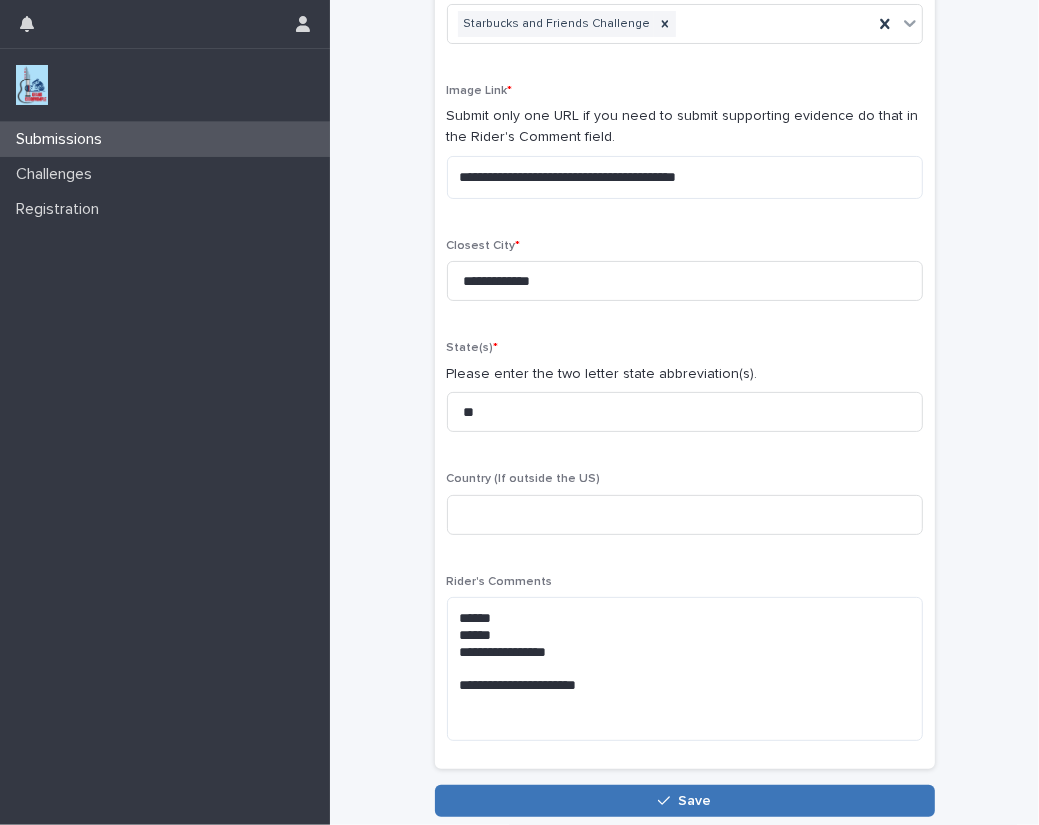 click on "Save" at bounding box center [685, 801] 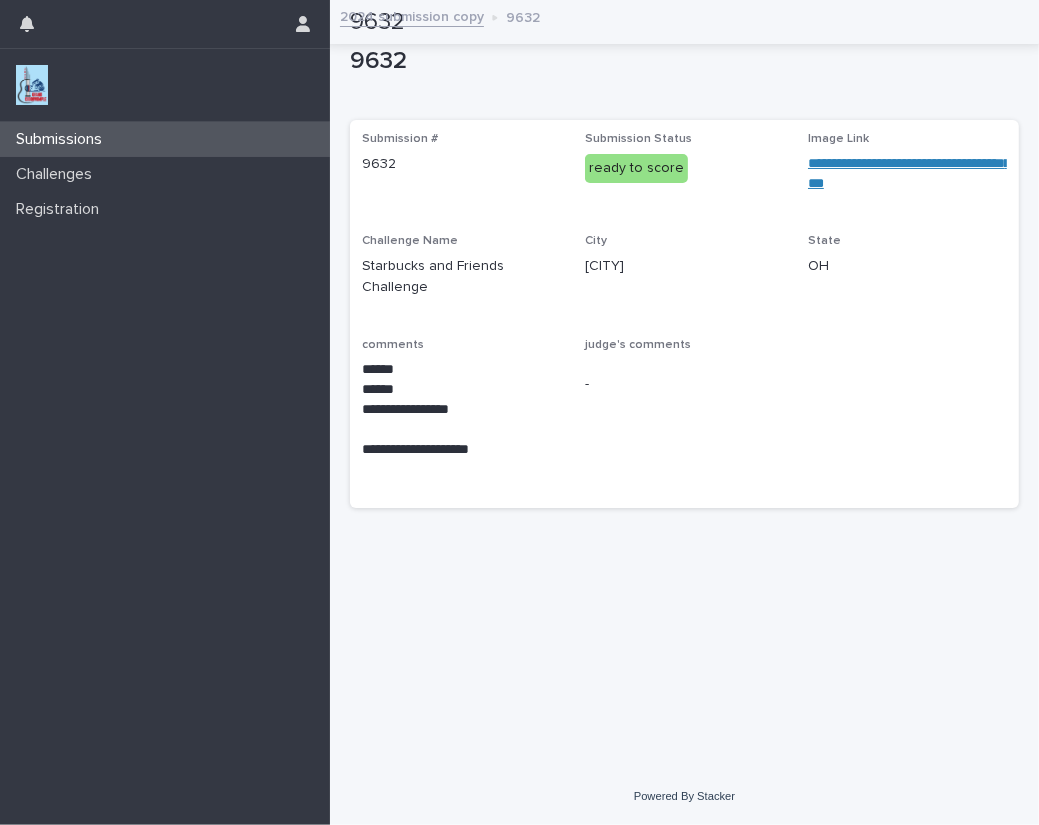 scroll, scrollTop: 0, scrollLeft: 0, axis: both 